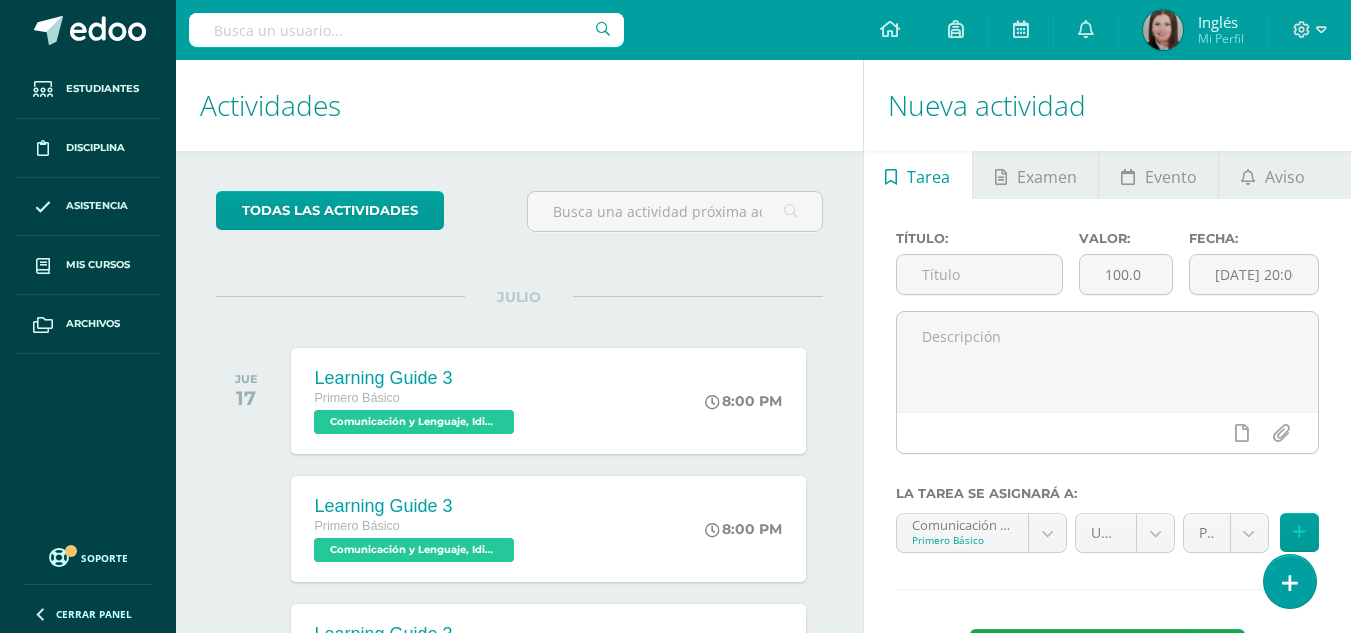 scroll, scrollTop: 0, scrollLeft: 0, axis: both 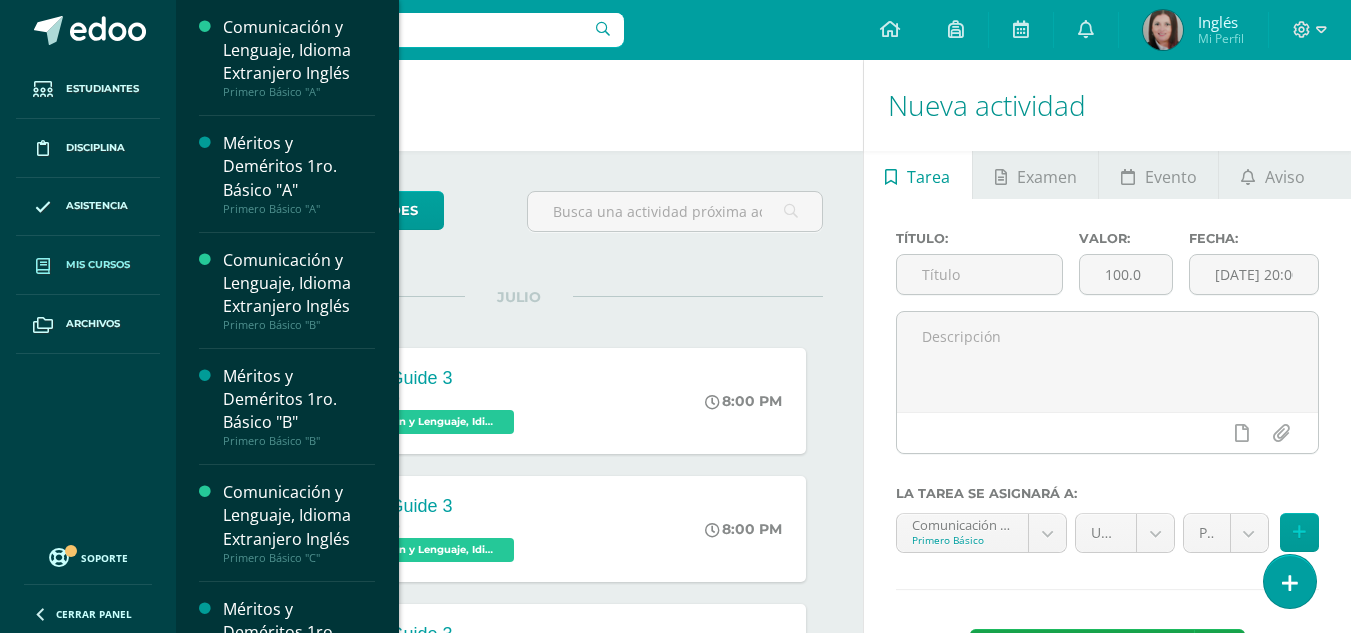 click on "Mis cursos" at bounding box center [98, 265] 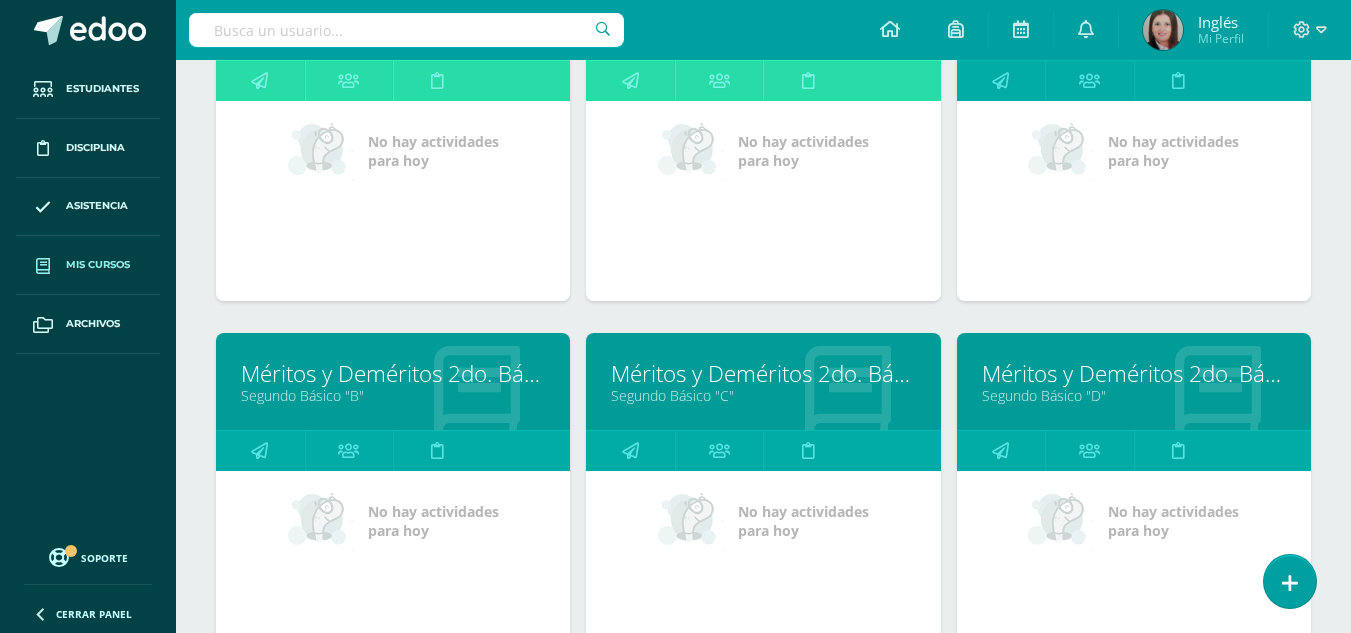 scroll, scrollTop: 1900, scrollLeft: 0, axis: vertical 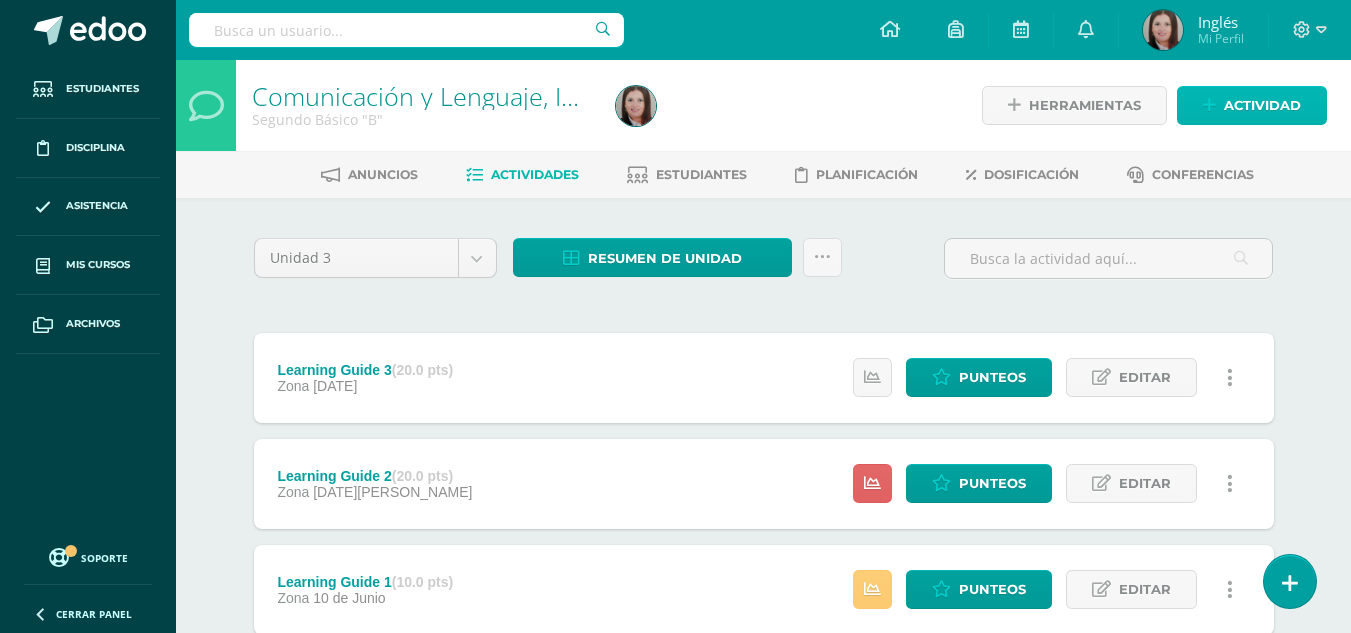click on "Actividad" at bounding box center (1262, 105) 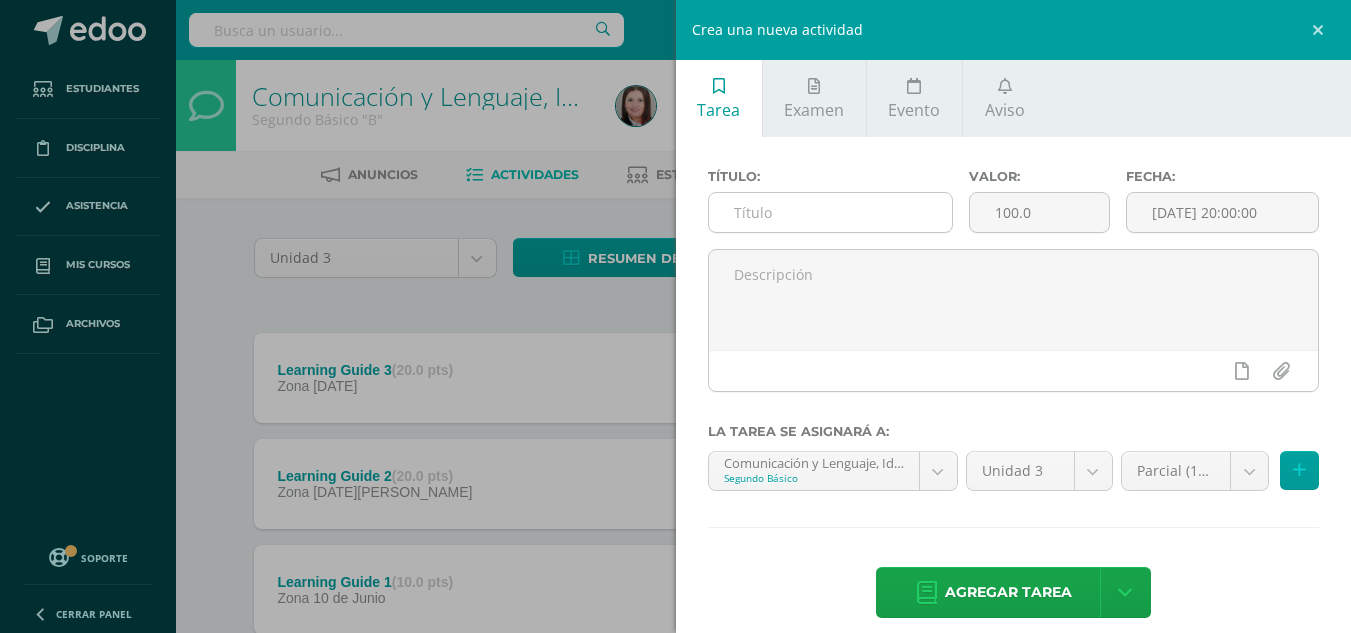 click at bounding box center (830, 212) 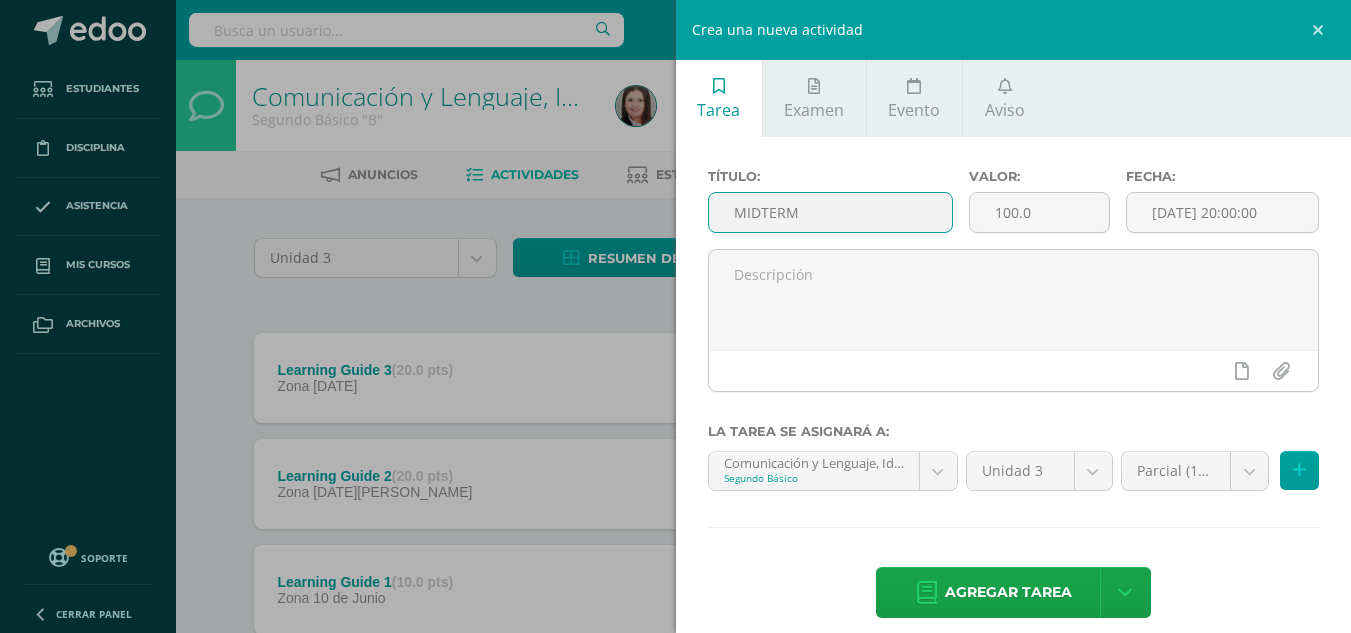 type on "MIDTERM" 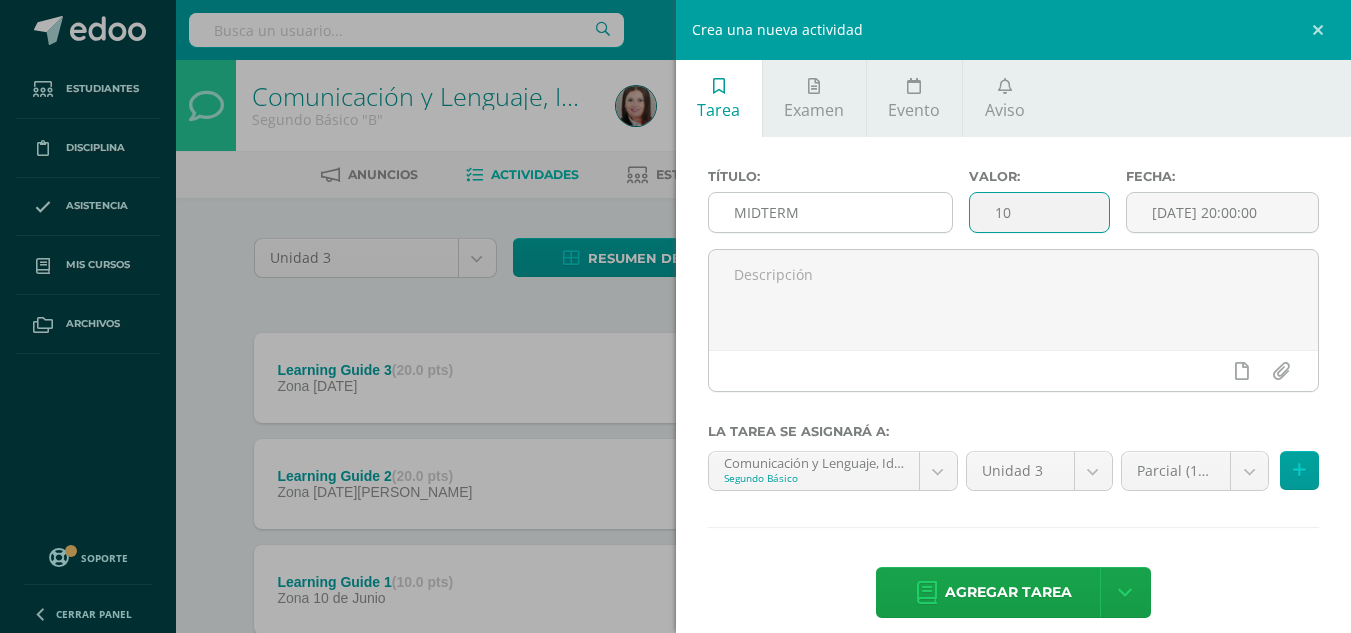 type on "10" 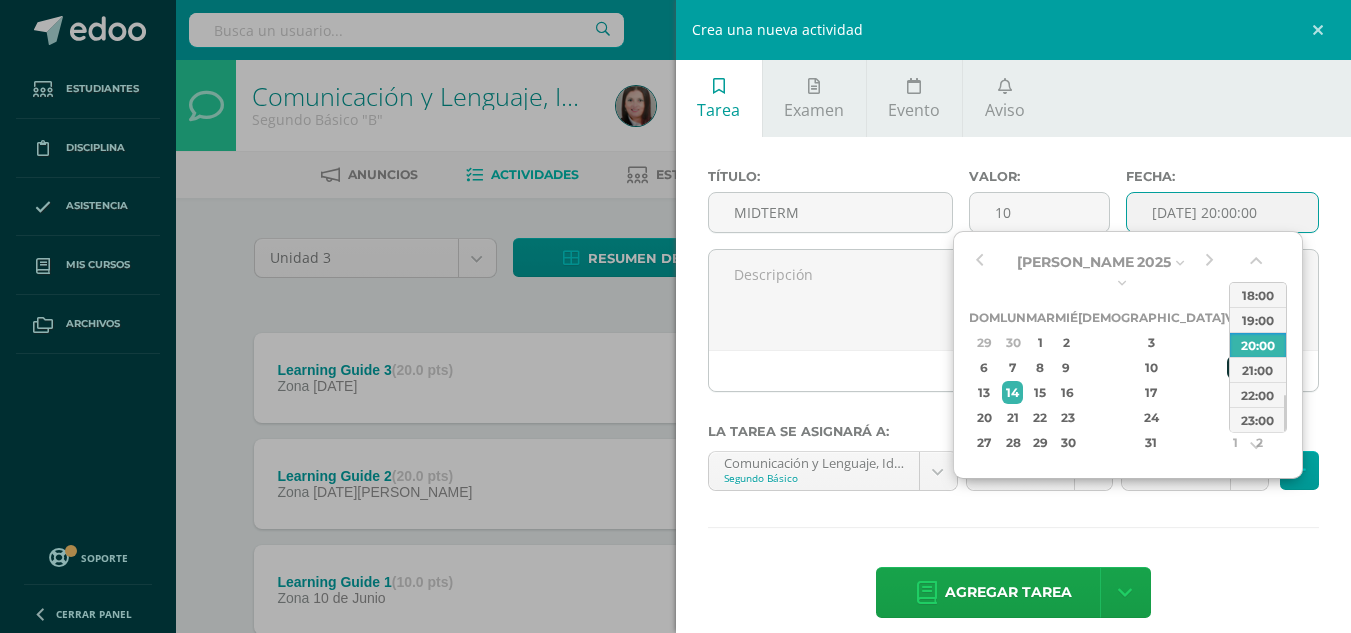 click on "11" at bounding box center [1236, 367] 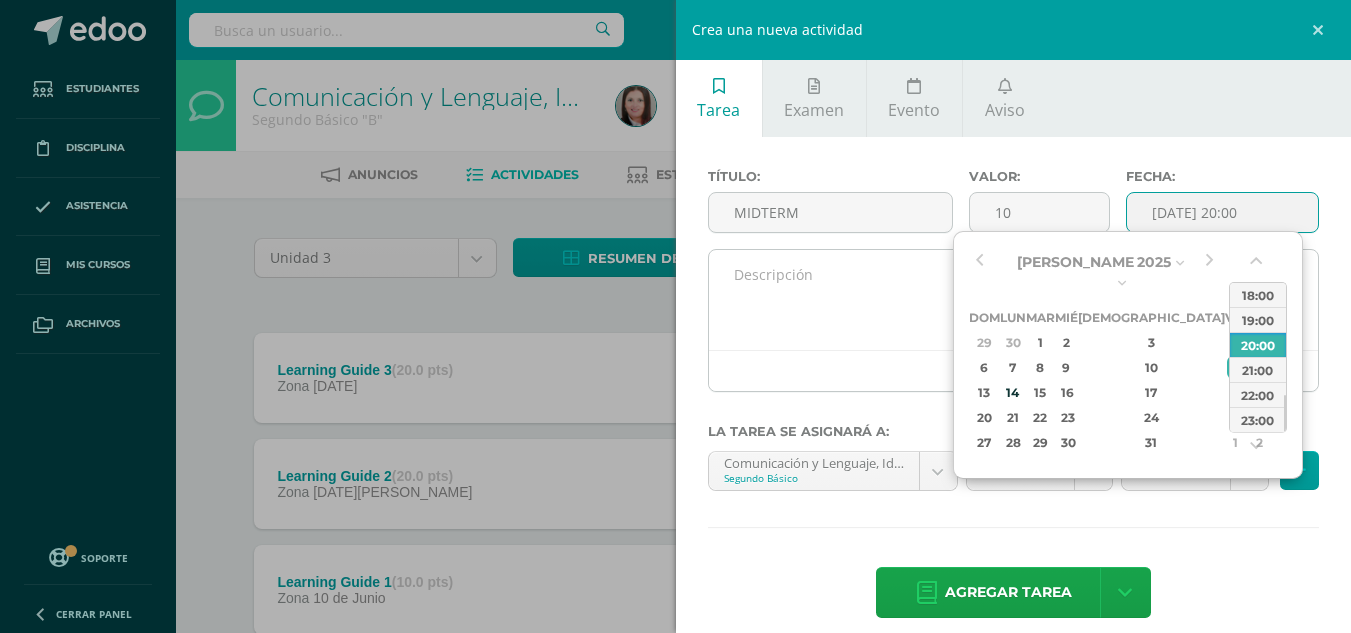 click at bounding box center (1014, 300) 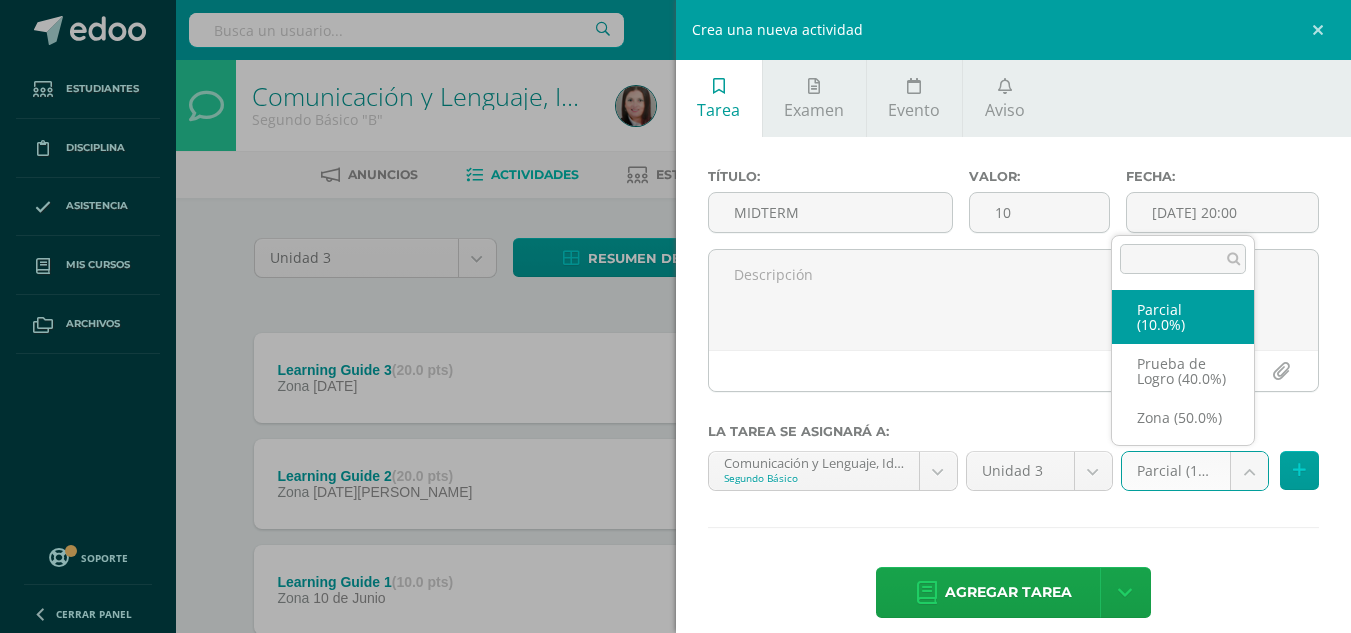 click on "Estudiantes Disciplina Asistencia Mis cursos Archivos Soporte
Centro de ayuda
Últimas actualizaciones
10+ Cerrar panel
Comunicación y Lenguaje, Idioma Extranjero Inglés
Primero
Básico
"A"
Actividades Estudiantes Planificación Dosificación
Méritos y Deméritos 1ro. Básico "A"
Primero
Básico
"A"
Actividades Estudiantes Planificación Dosificación
Comunicación y Lenguaje, Idioma Extranjero Inglés
Primero
Básico
"B"
Actividades Estudiantes Planificación Dosificación Actividades Estudiantes Avisos" at bounding box center [675, 384] 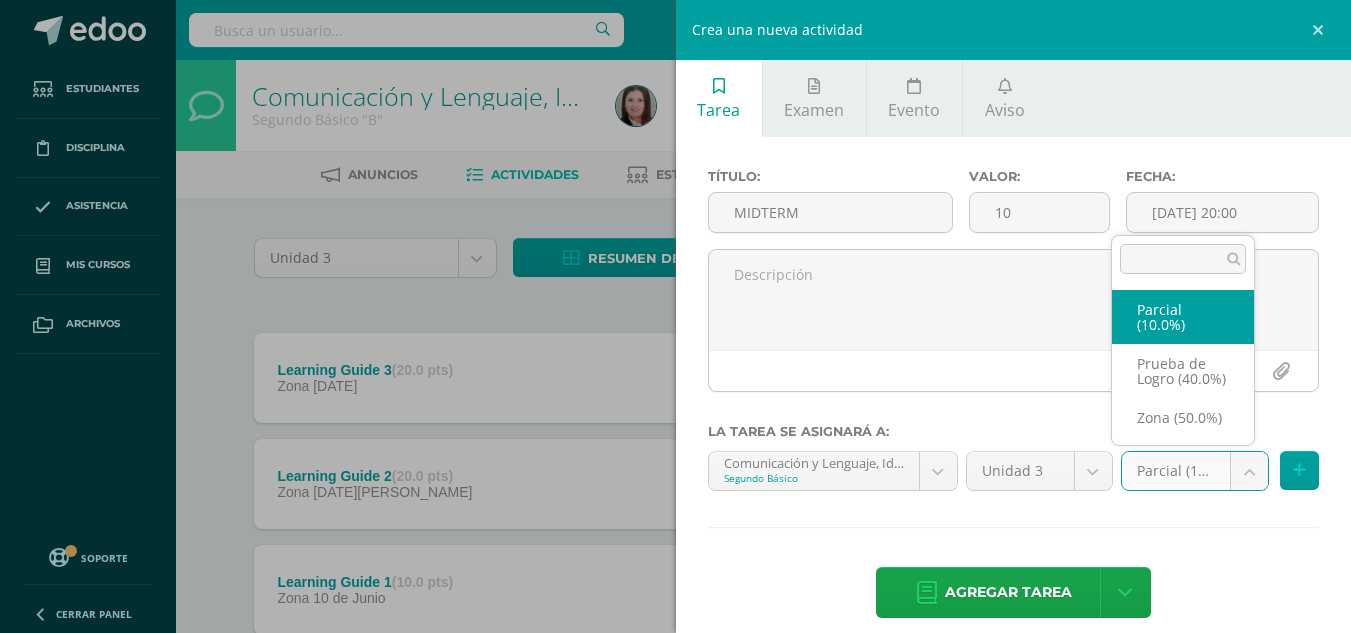 select on "158636" 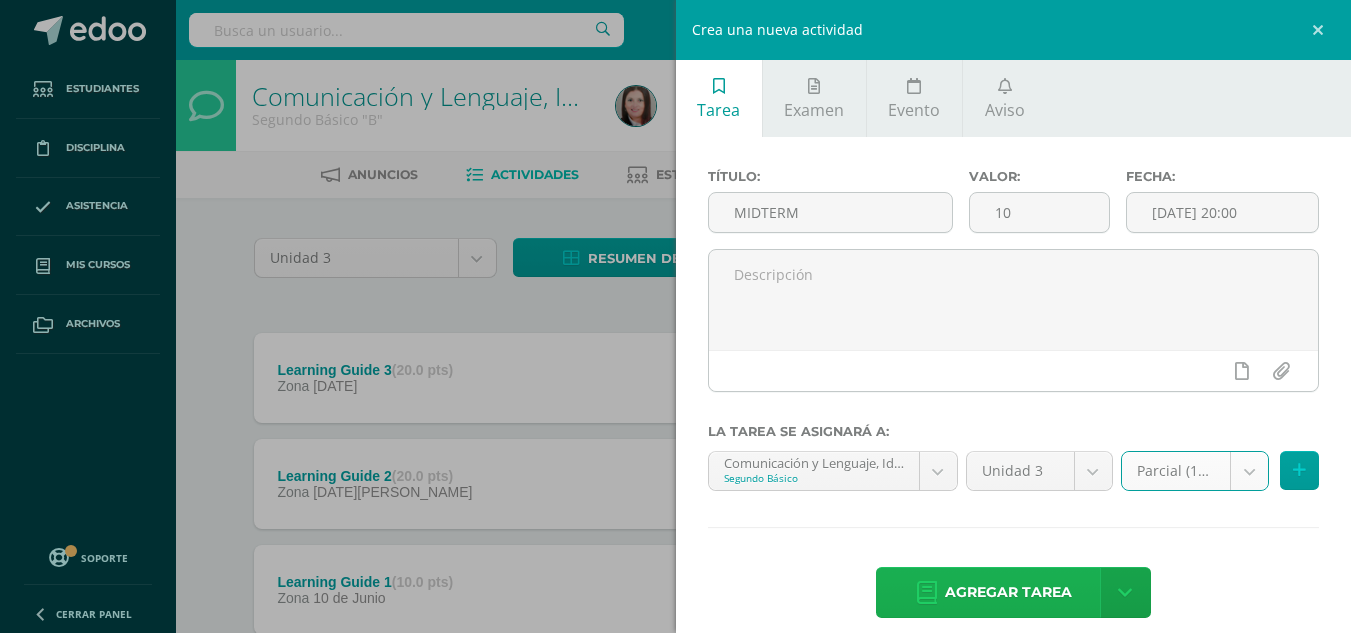 click on "Agregar tarea" at bounding box center (1008, 592) 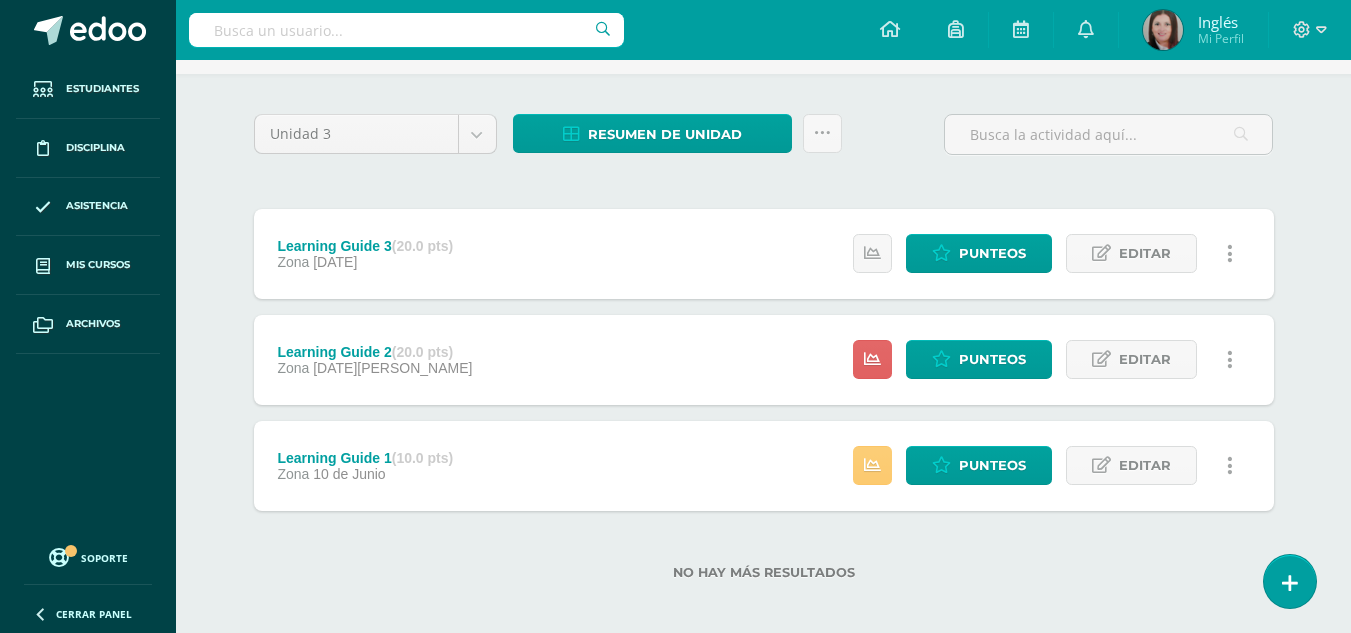 scroll, scrollTop: 135, scrollLeft: 0, axis: vertical 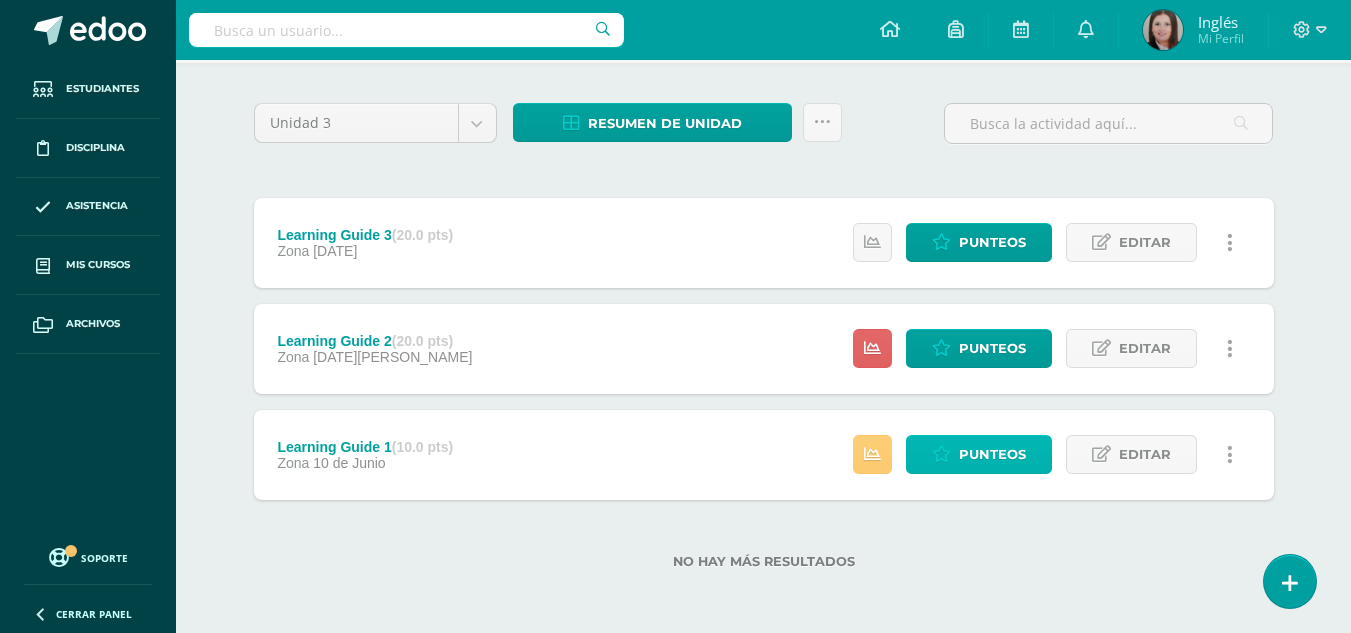 click on "Punteos" at bounding box center (992, 454) 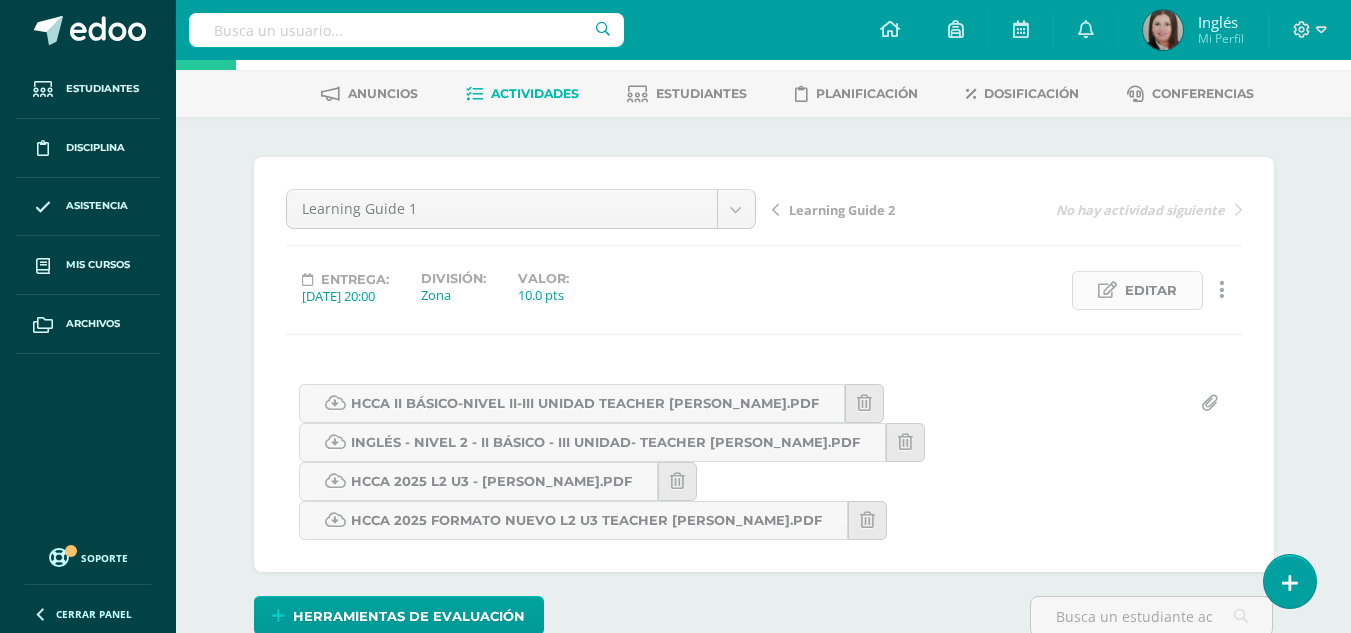 scroll, scrollTop: 0, scrollLeft: 0, axis: both 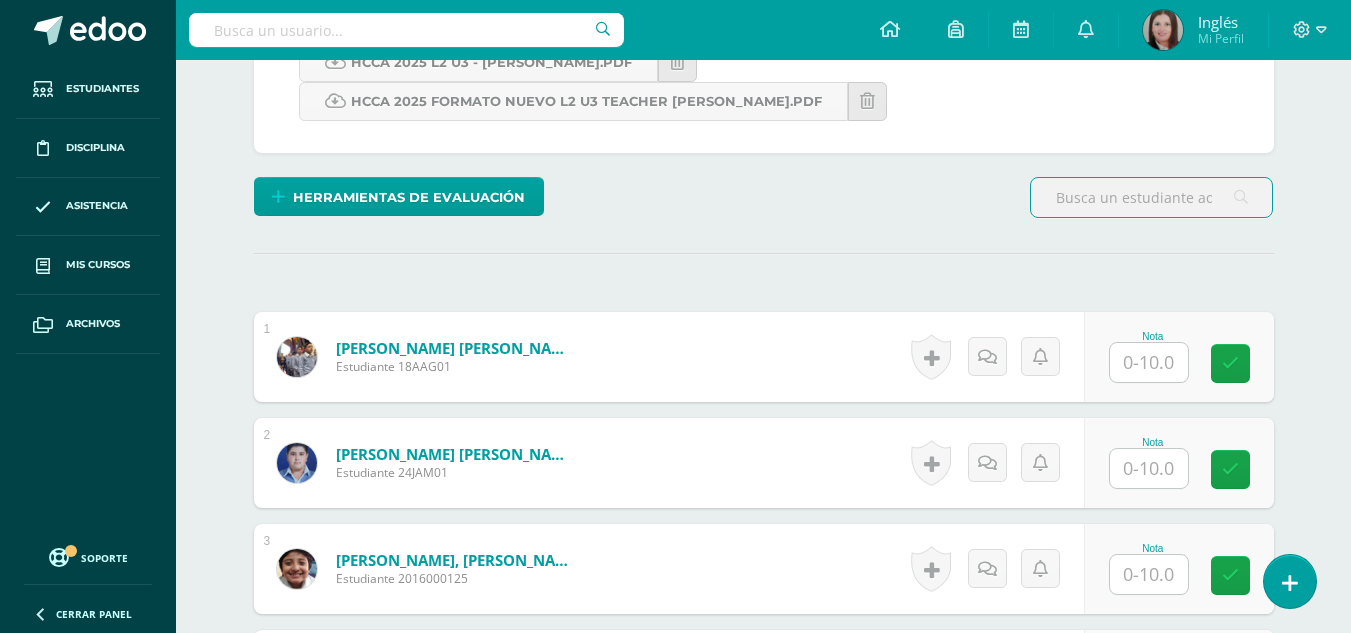 click at bounding box center (1149, 362) 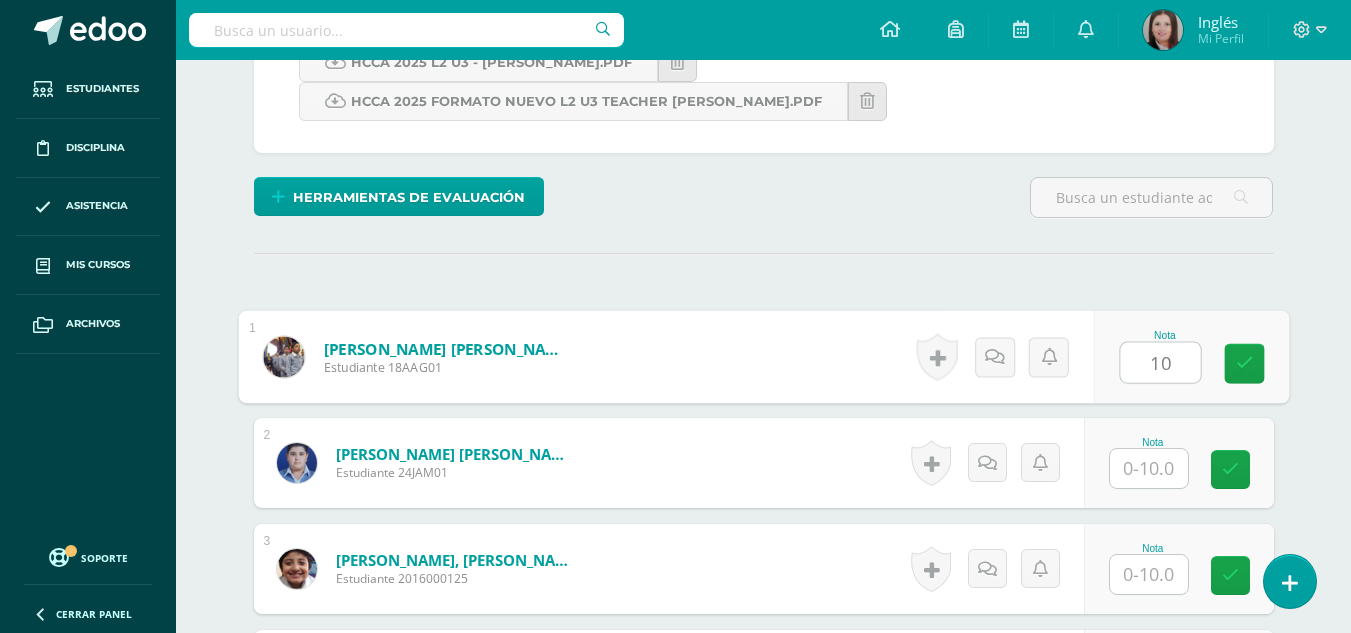 type on "10" 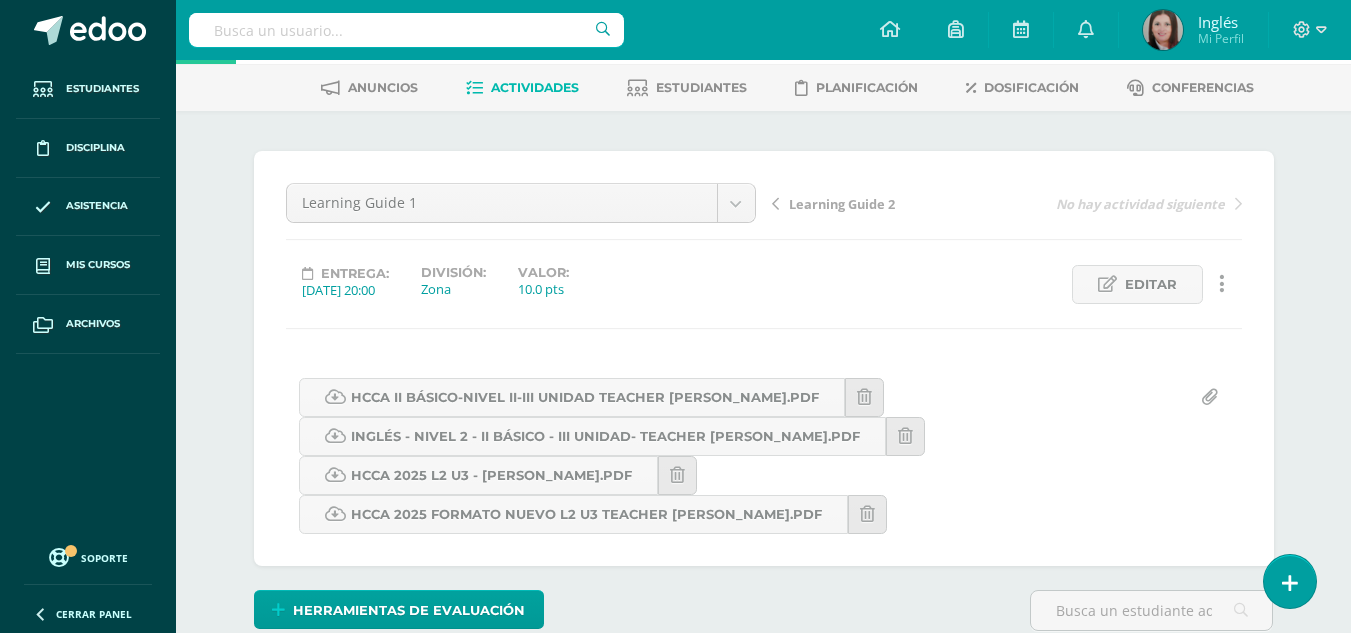 scroll, scrollTop: 0, scrollLeft: 0, axis: both 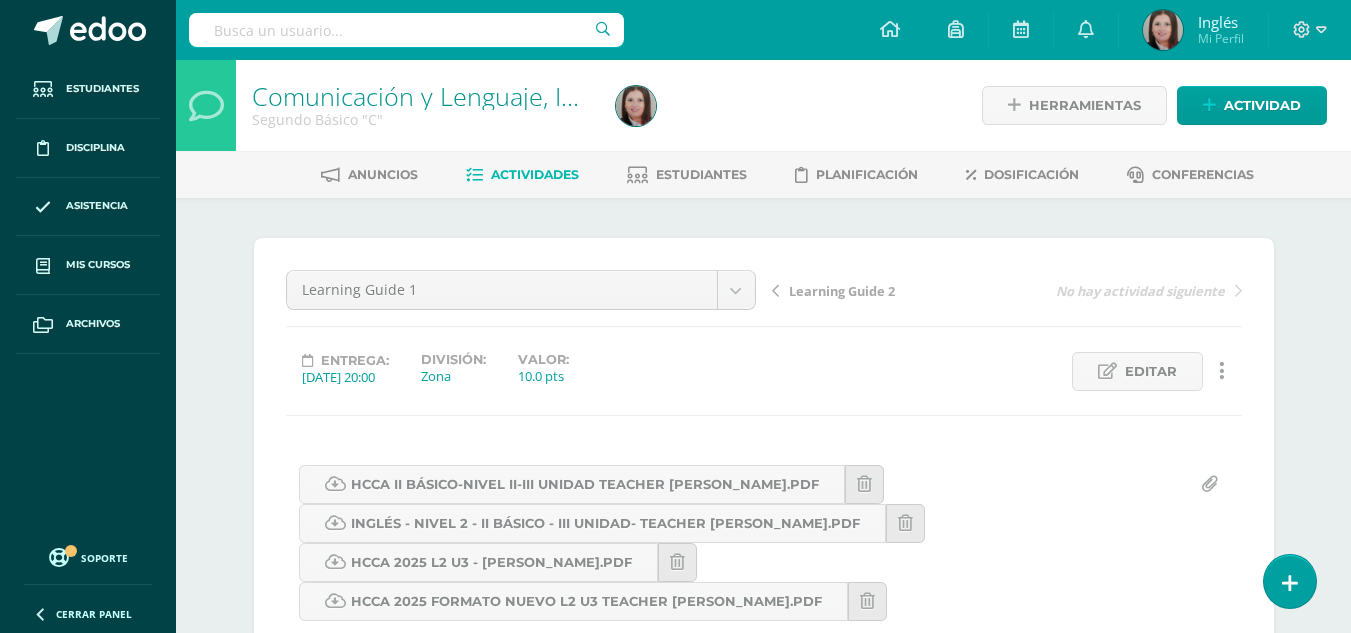 click on "Actividades" at bounding box center (522, 175) 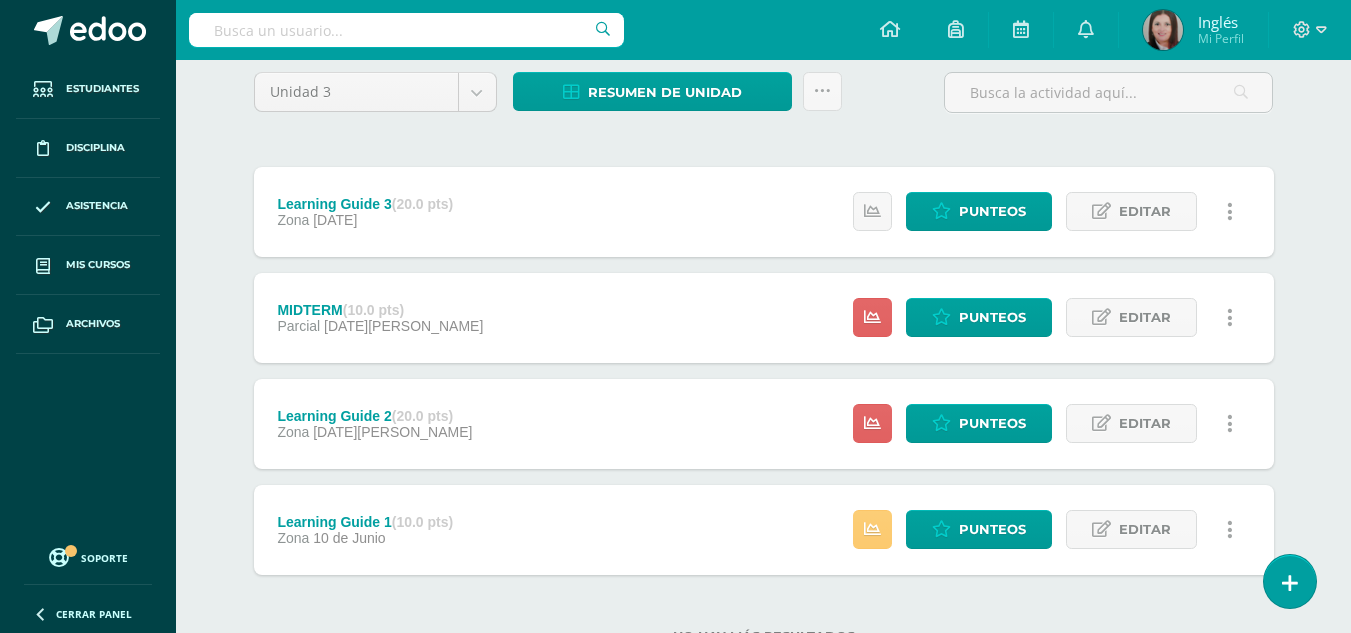 scroll, scrollTop: 200, scrollLeft: 0, axis: vertical 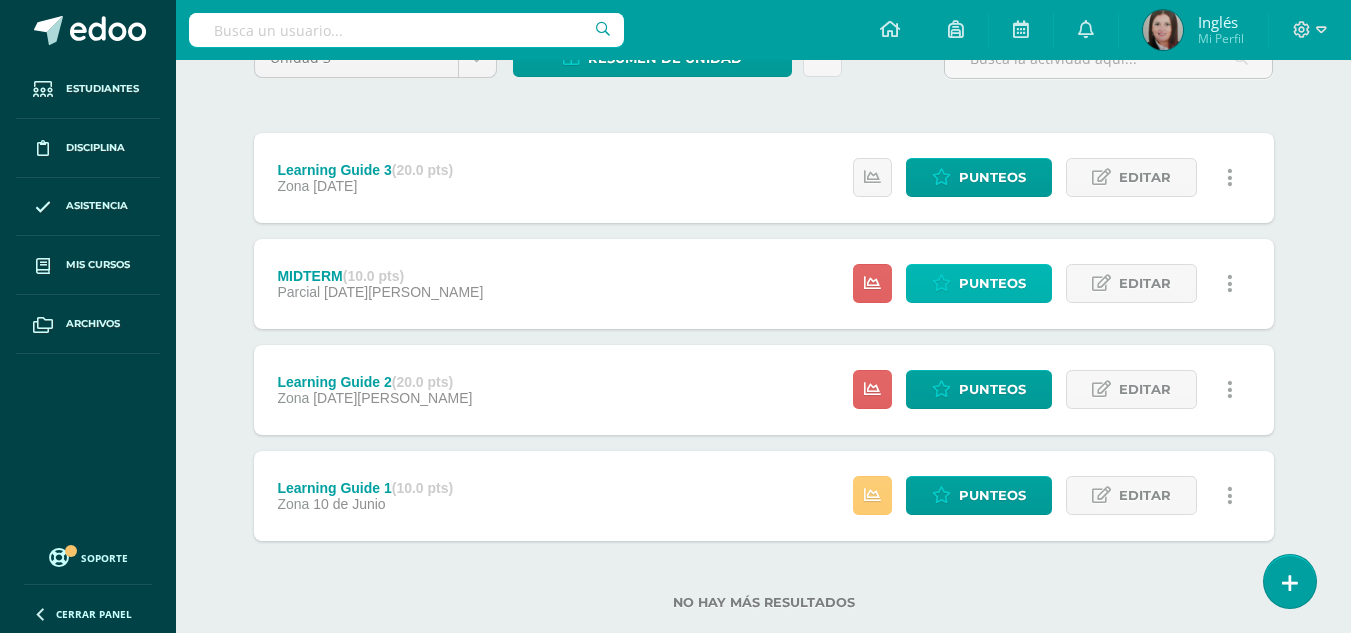 click on "Punteos" at bounding box center [992, 283] 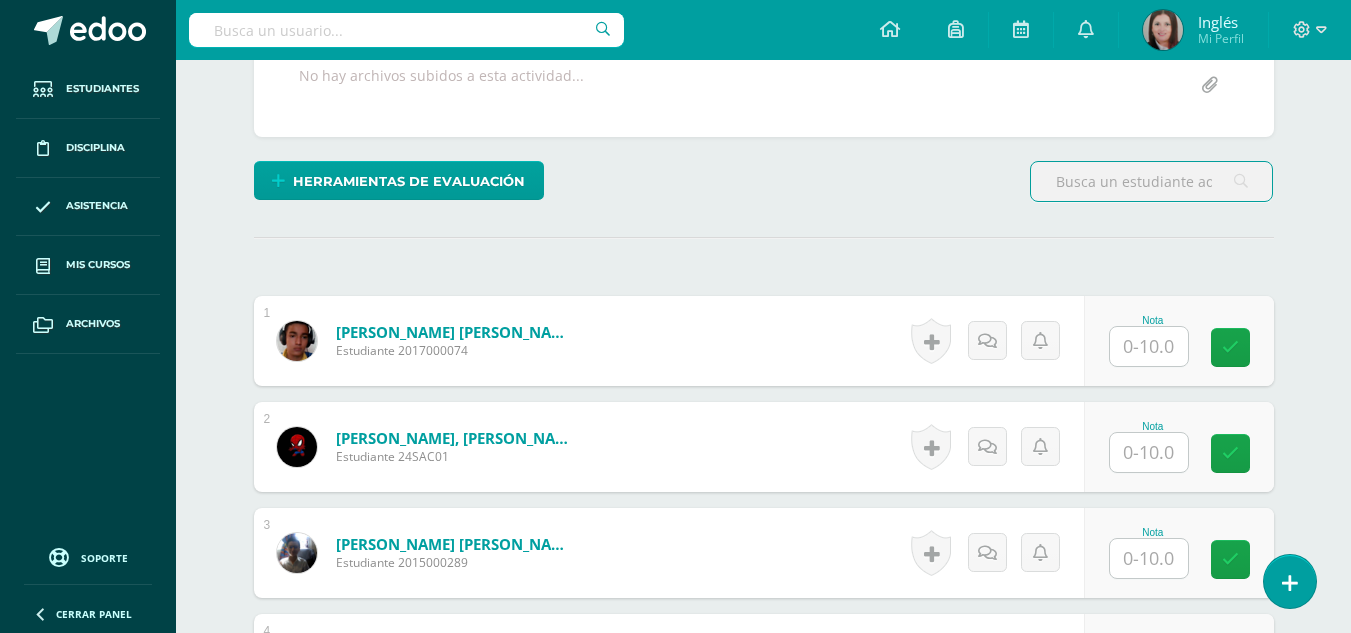 scroll, scrollTop: 400, scrollLeft: 0, axis: vertical 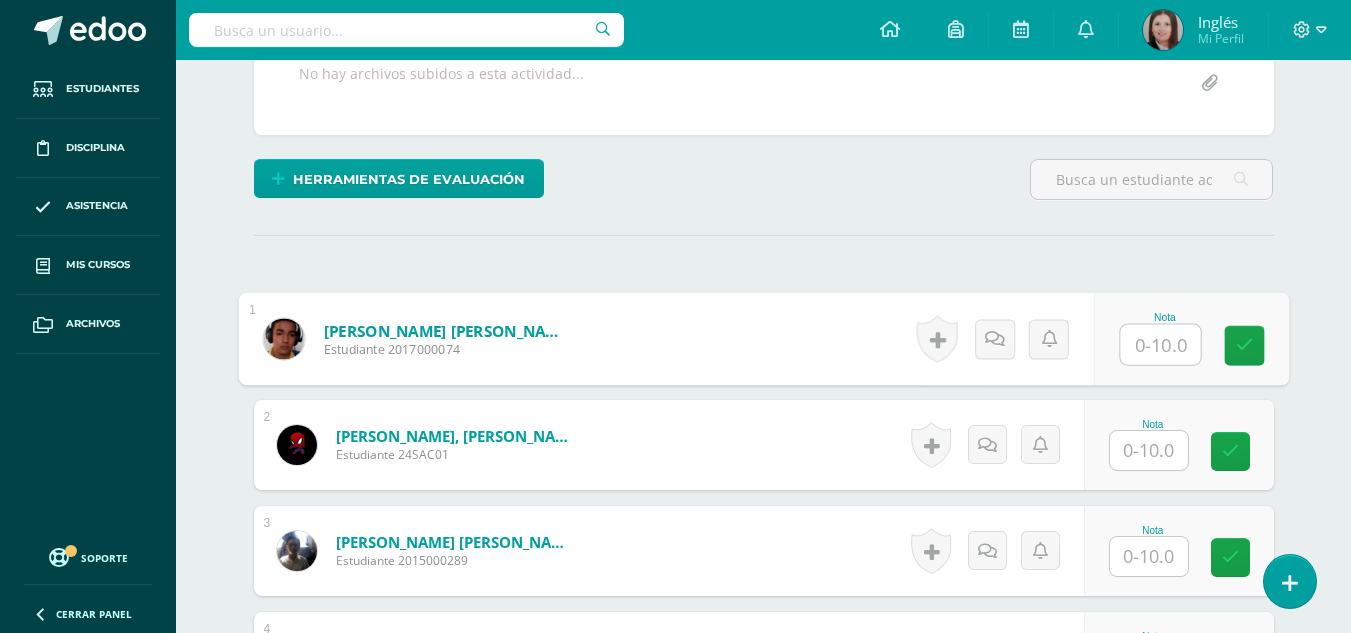click at bounding box center [1160, 345] 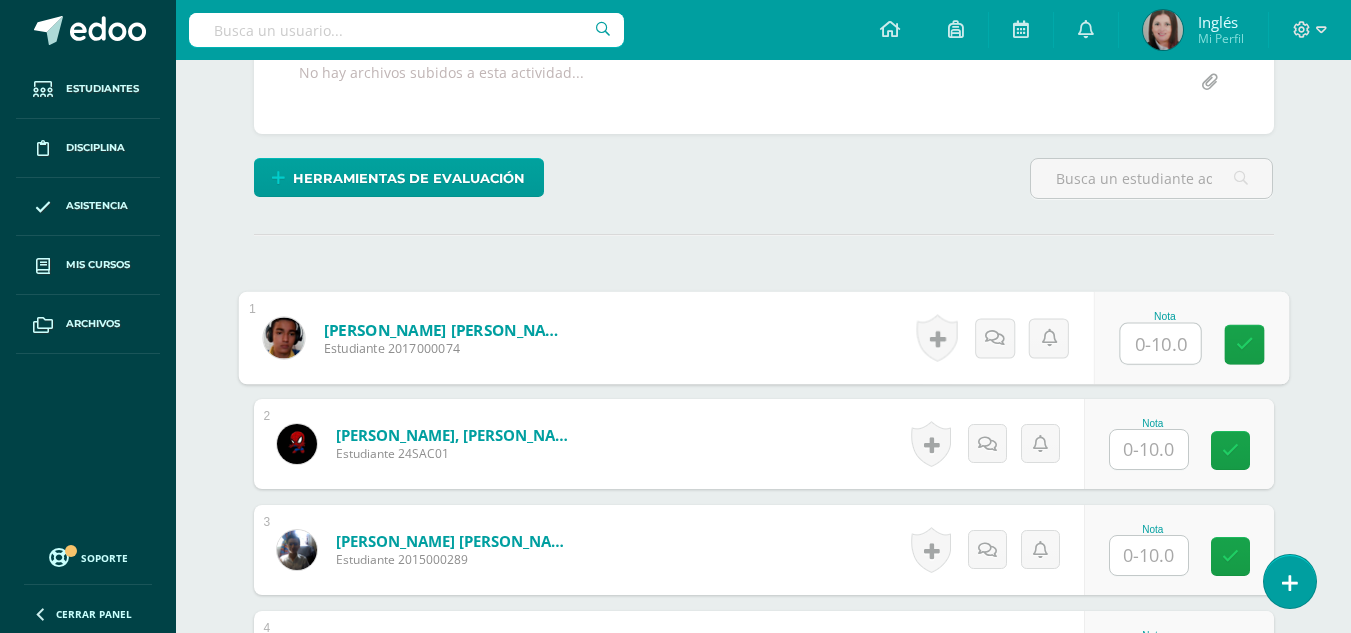 scroll, scrollTop: 403, scrollLeft: 0, axis: vertical 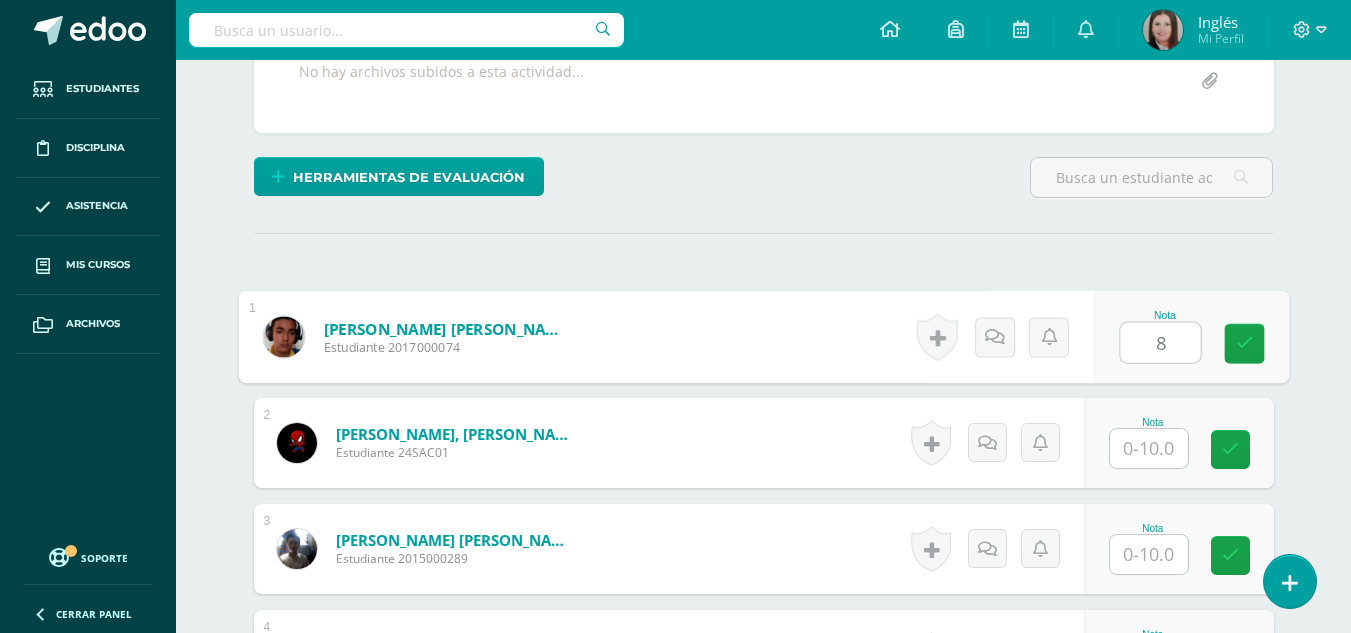 type on "8" 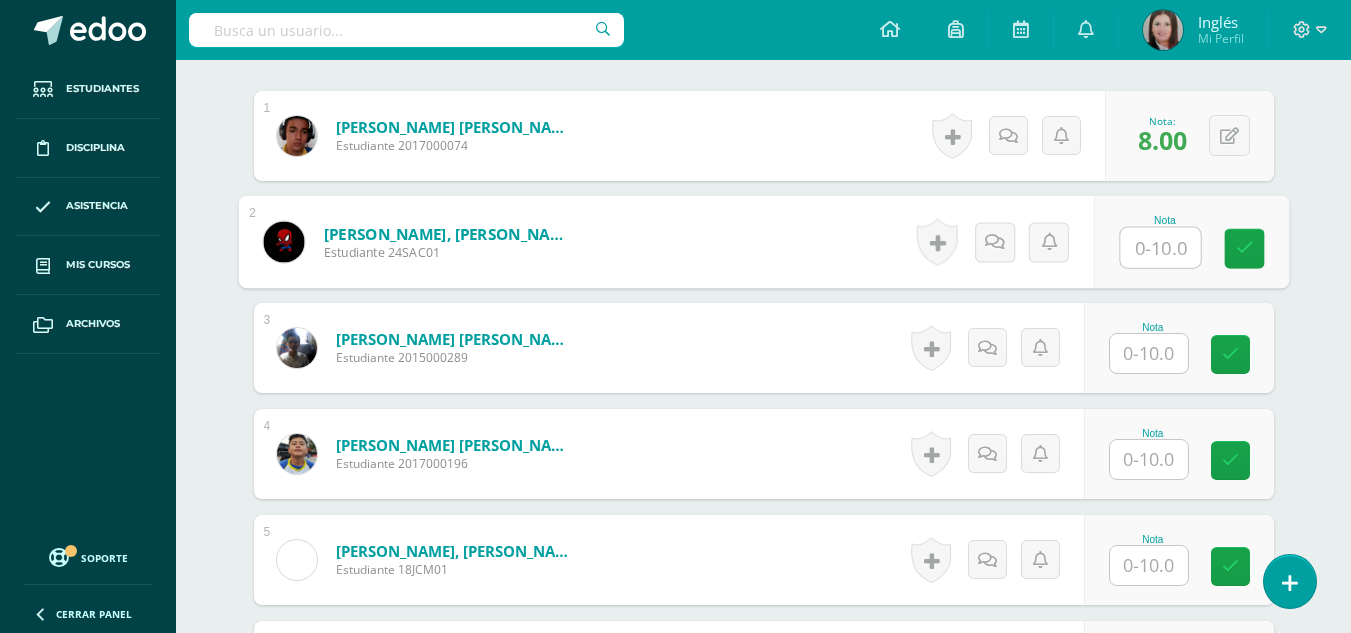 scroll, scrollTop: 704, scrollLeft: 0, axis: vertical 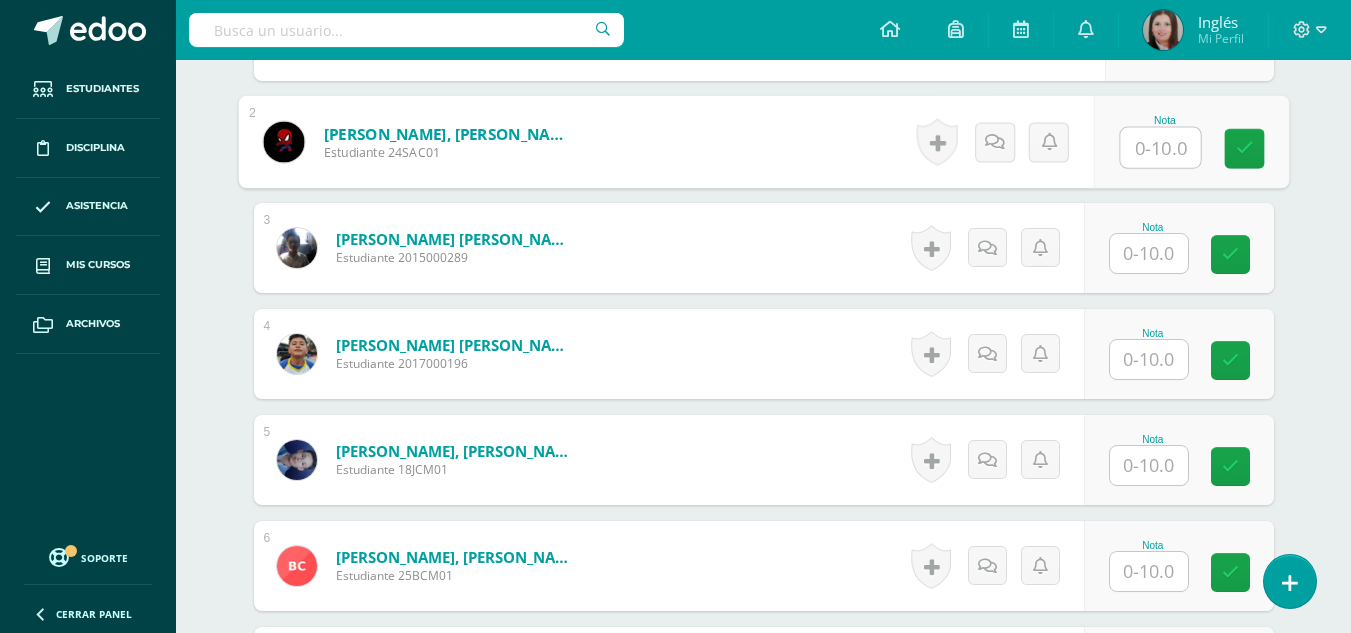 click at bounding box center (1149, 465) 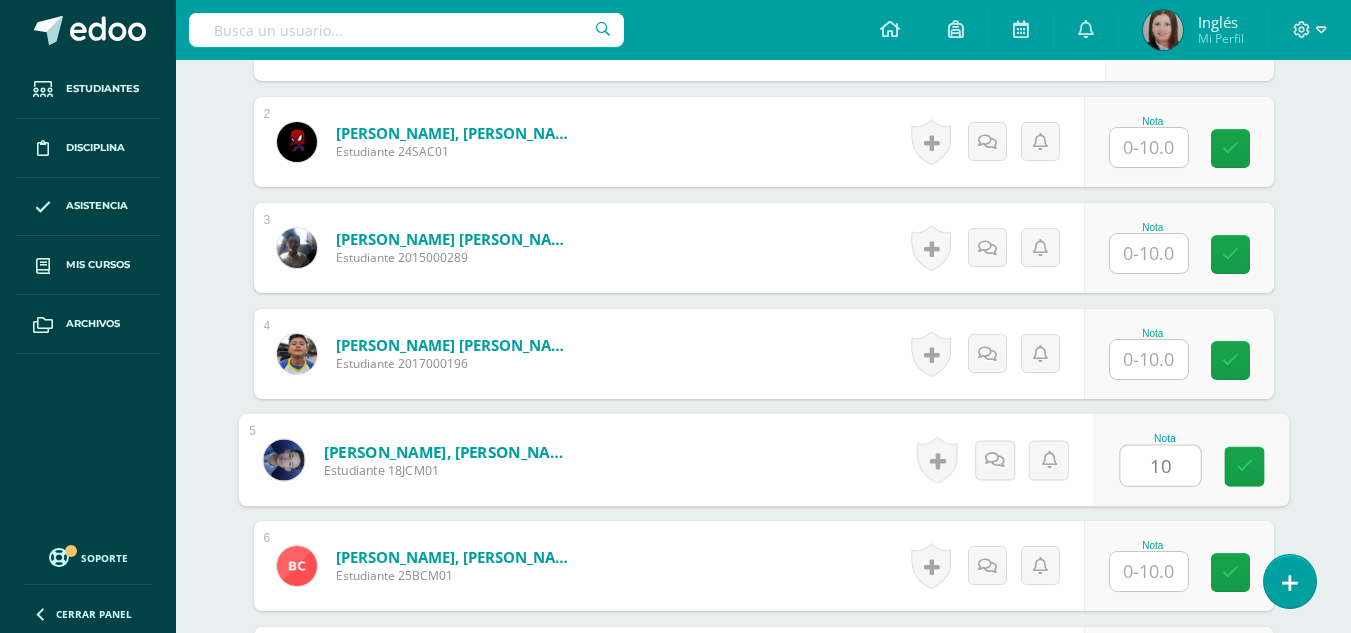type on "10" 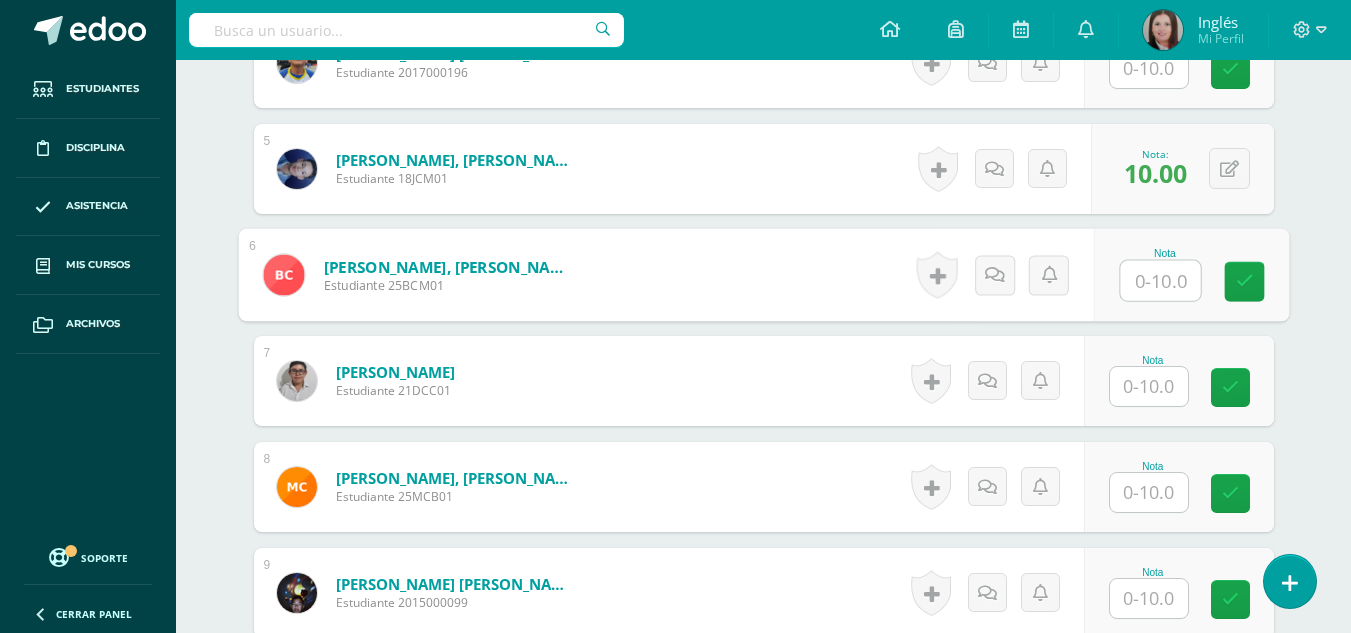 scroll, scrollTop: 1004, scrollLeft: 0, axis: vertical 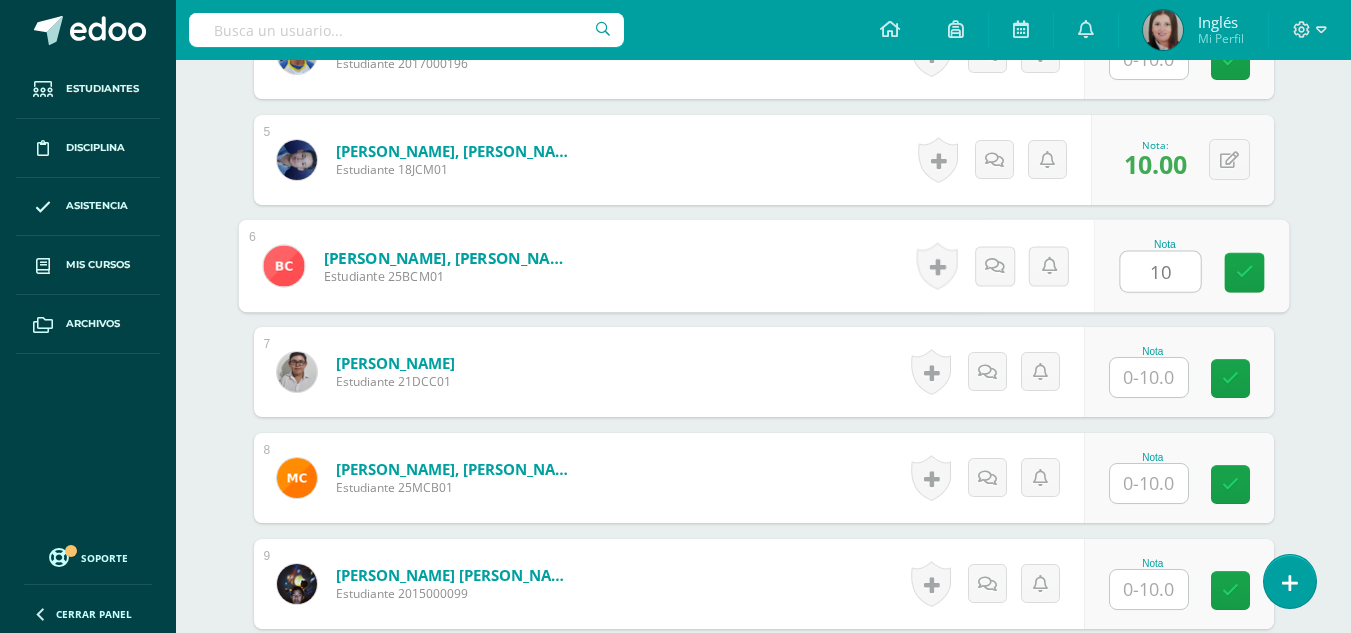 type on "10" 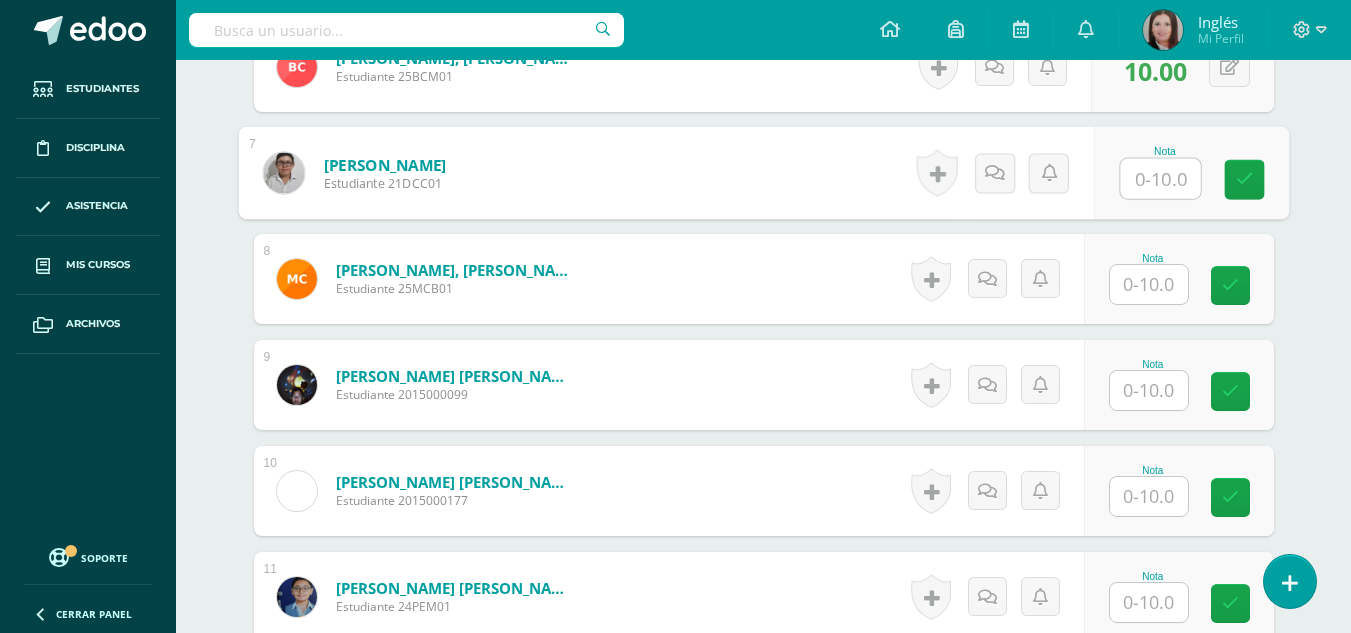 scroll, scrollTop: 1204, scrollLeft: 0, axis: vertical 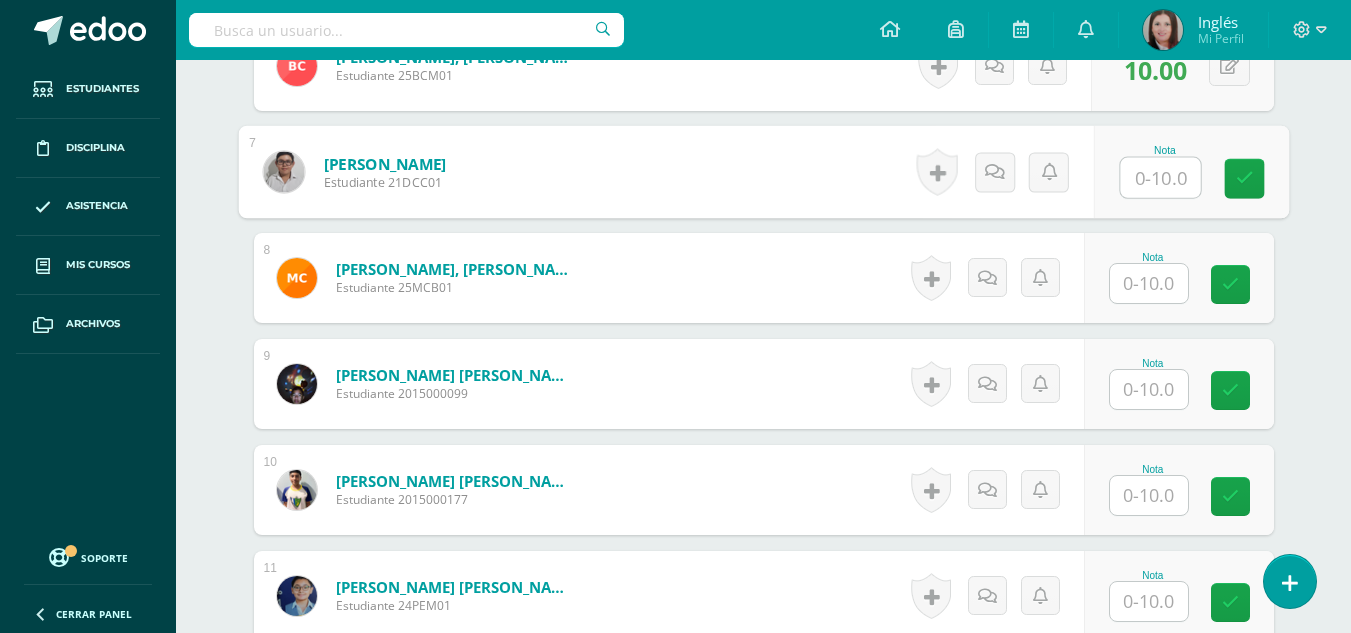 click at bounding box center [1149, 283] 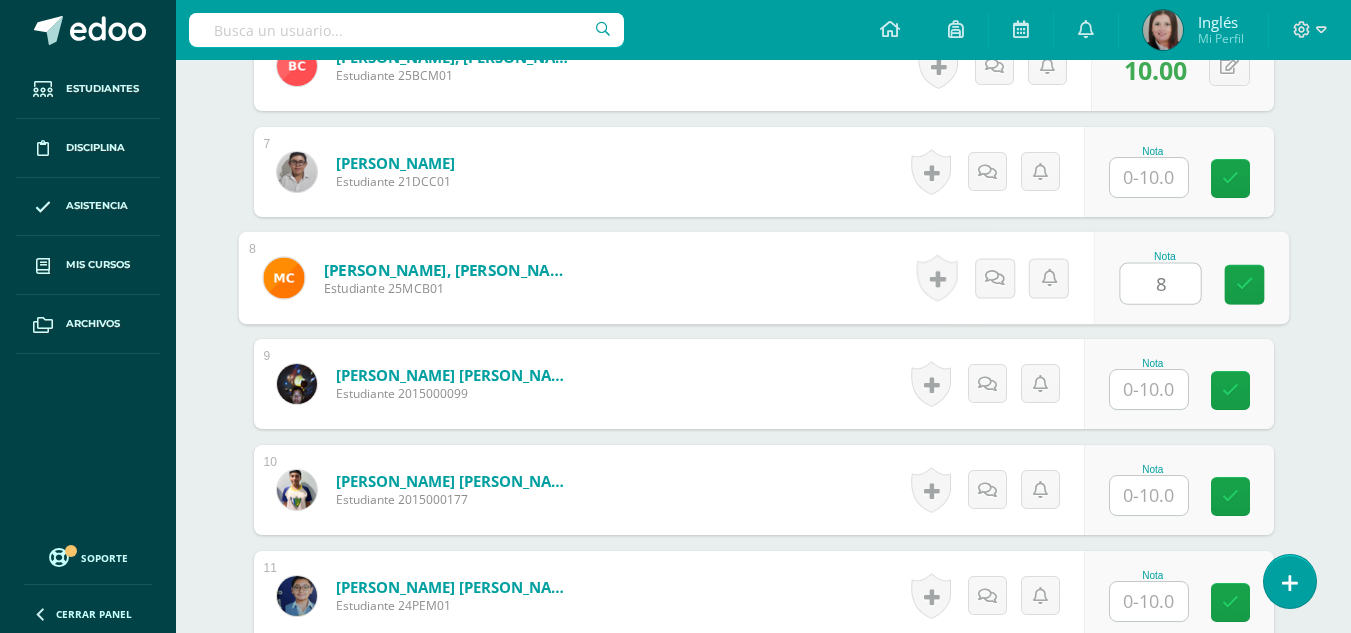 type on "8" 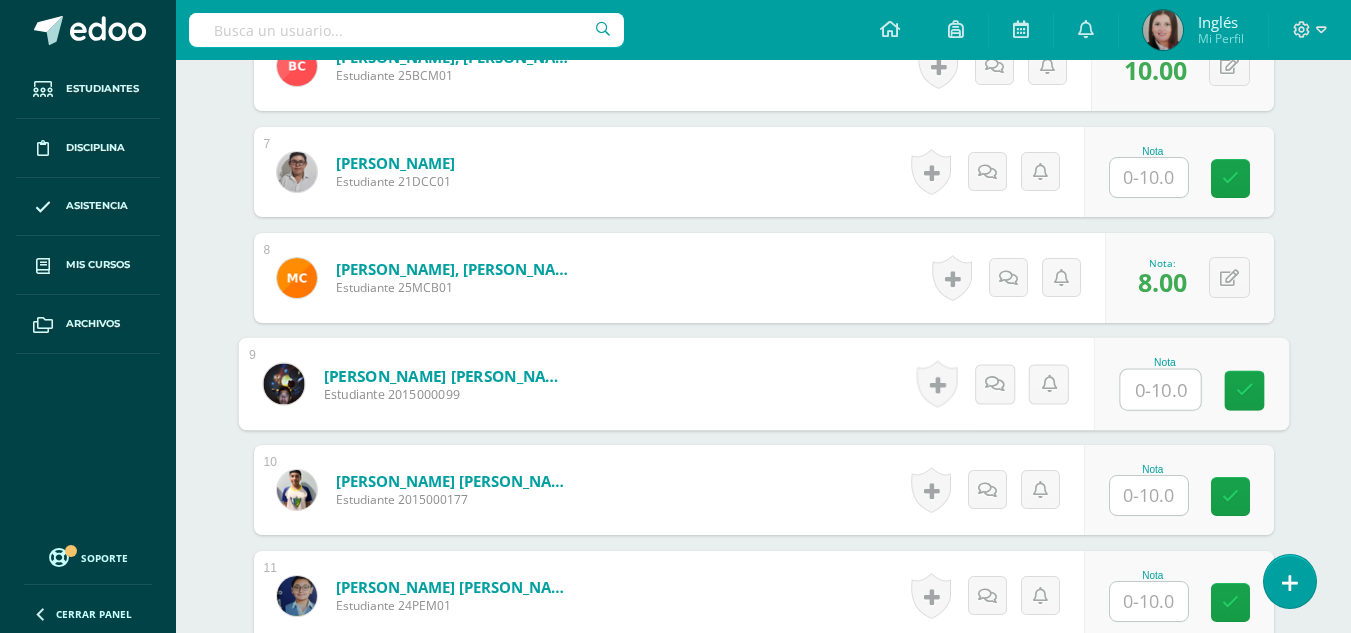 scroll, scrollTop: 1304, scrollLeft: 0, axis: vertical 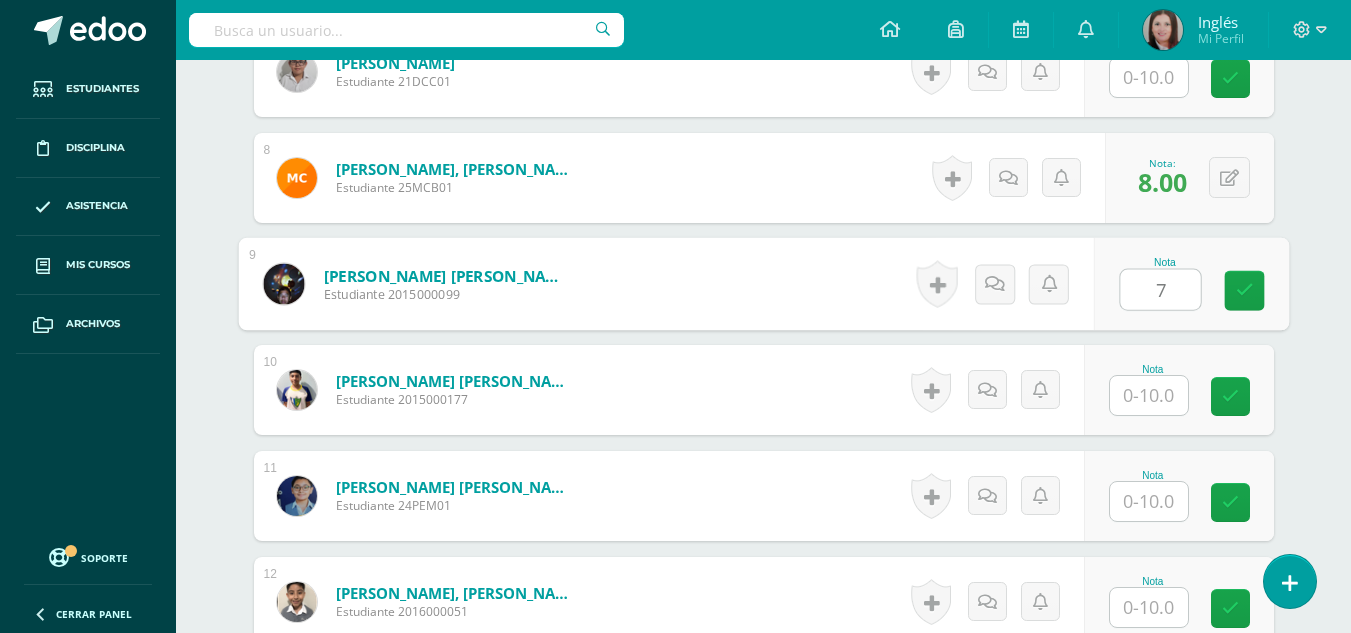 type on "7" 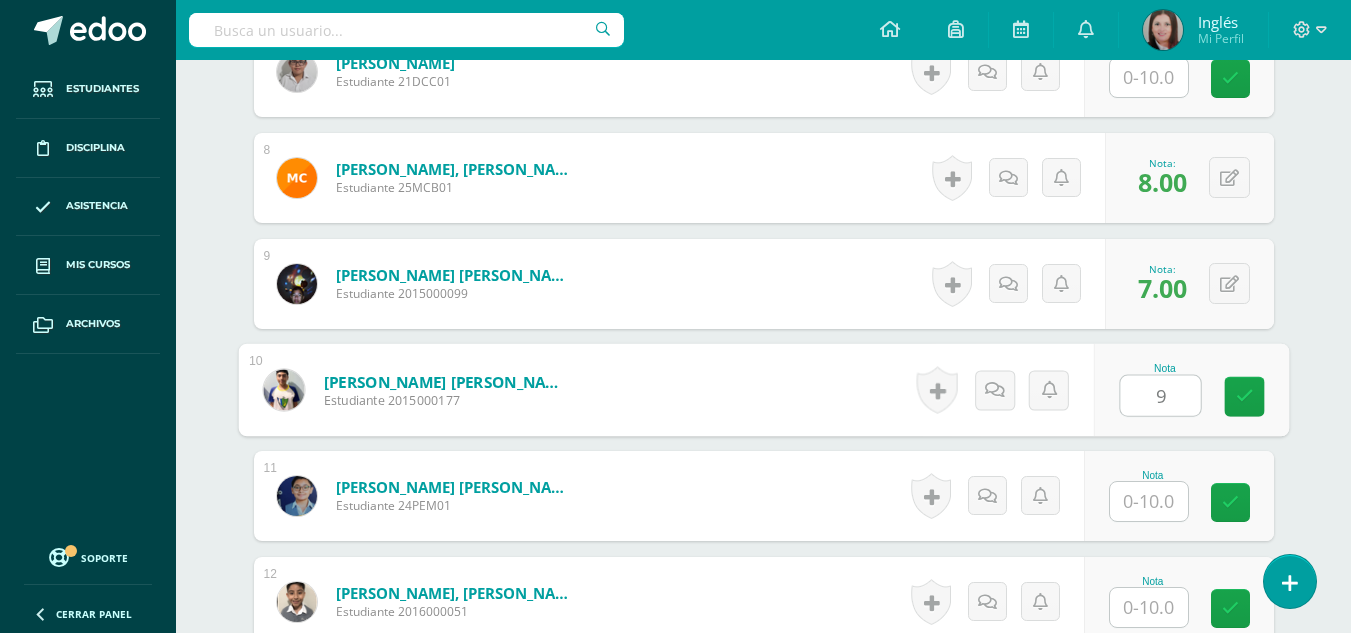 type on "9" 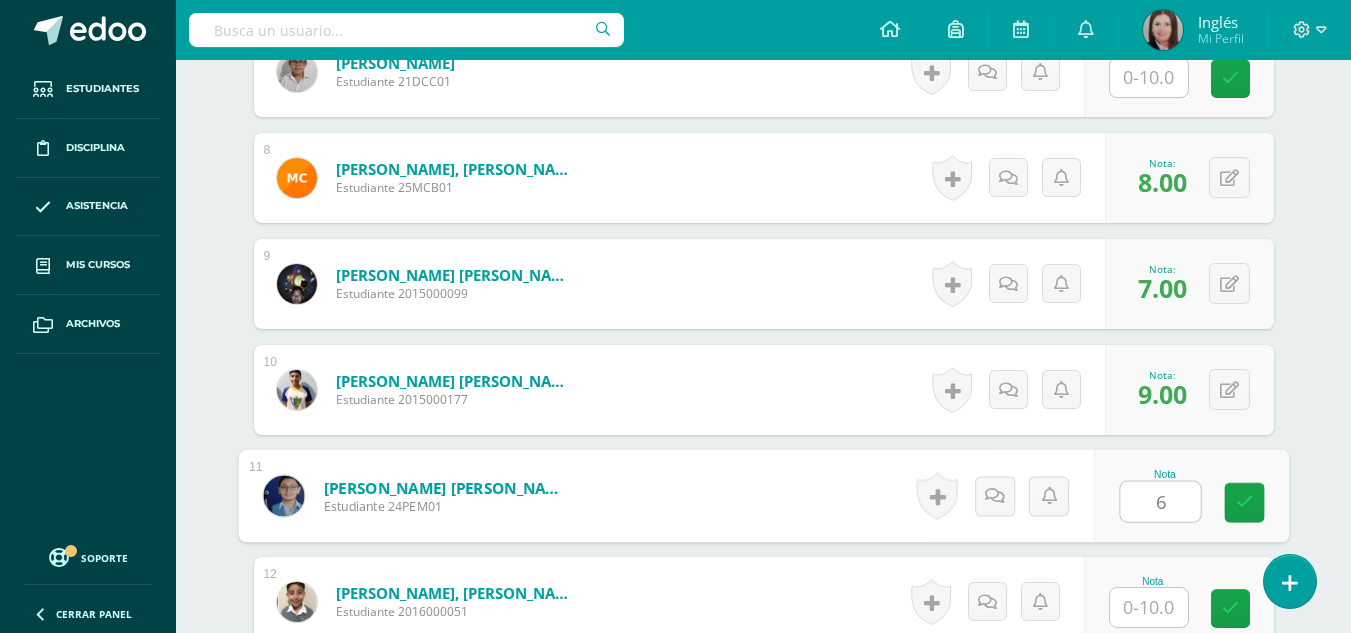 type on "6" 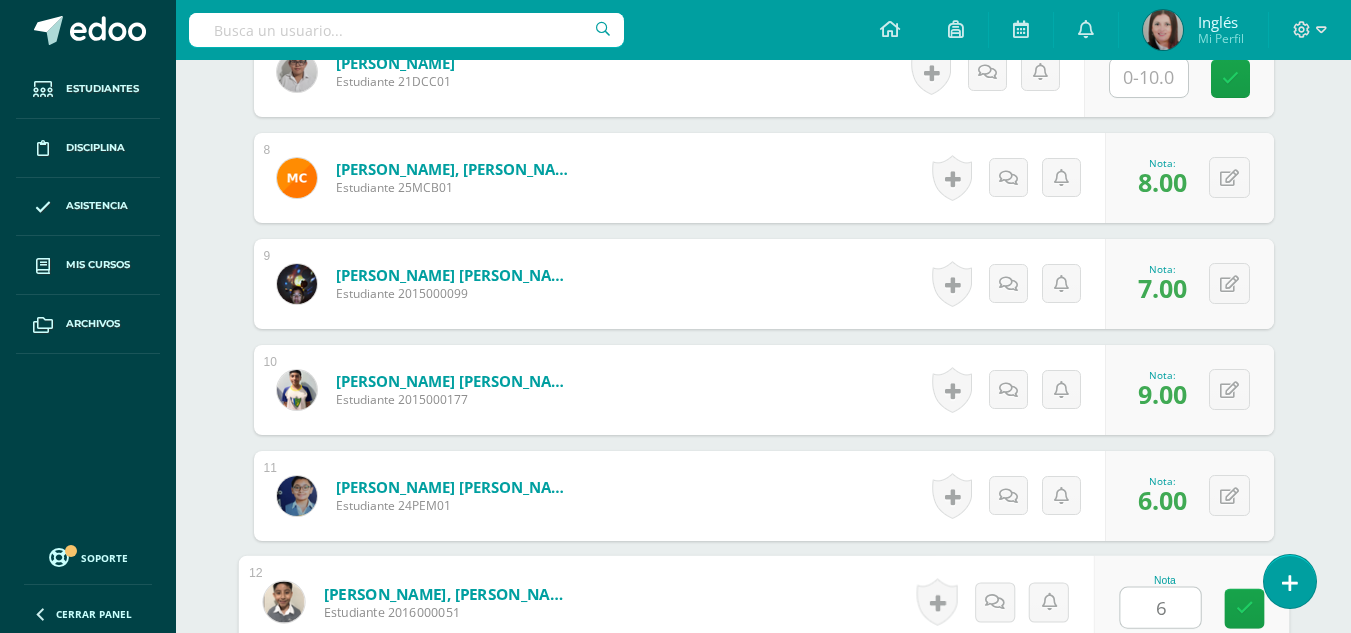 type on "6" 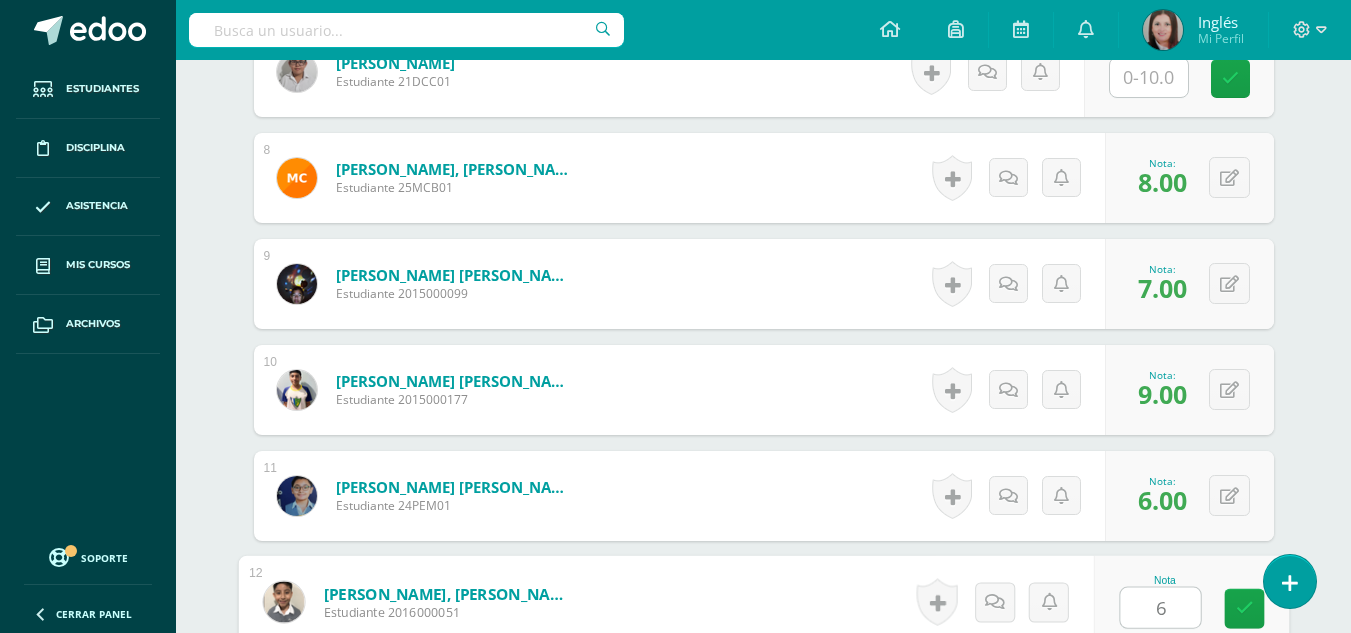 scroll, scrollTop: 1701, scrollLeft: 0, axis: vertical 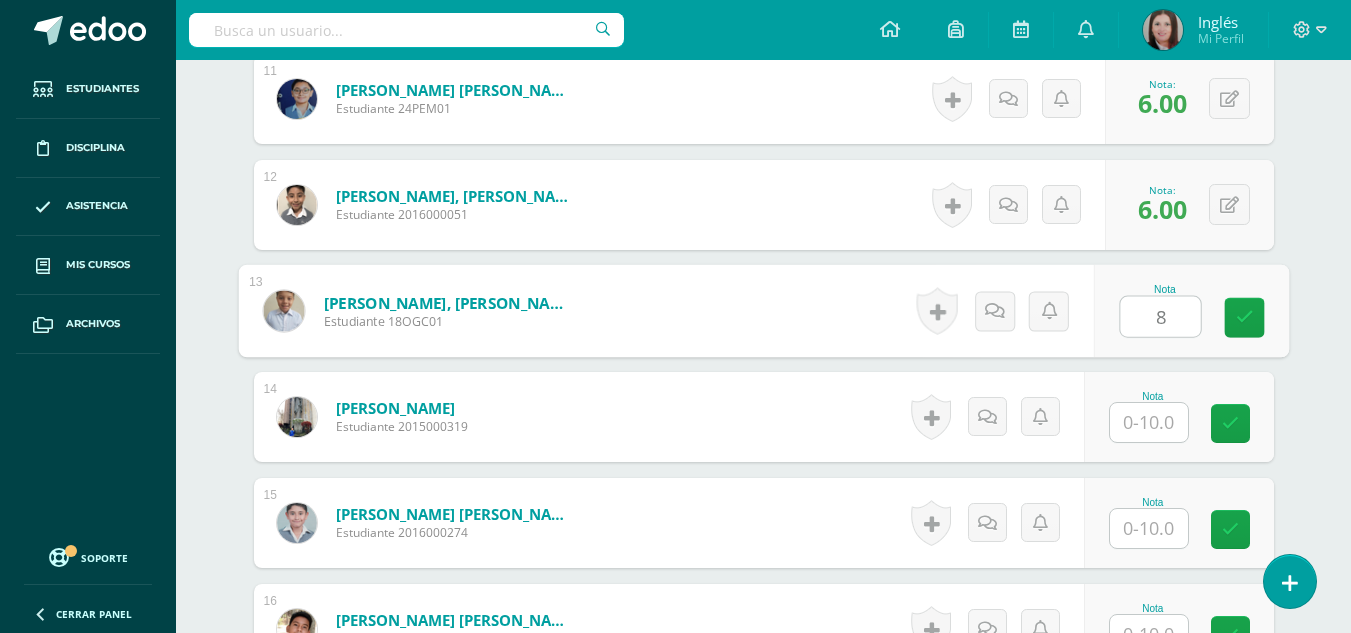 type on "8" 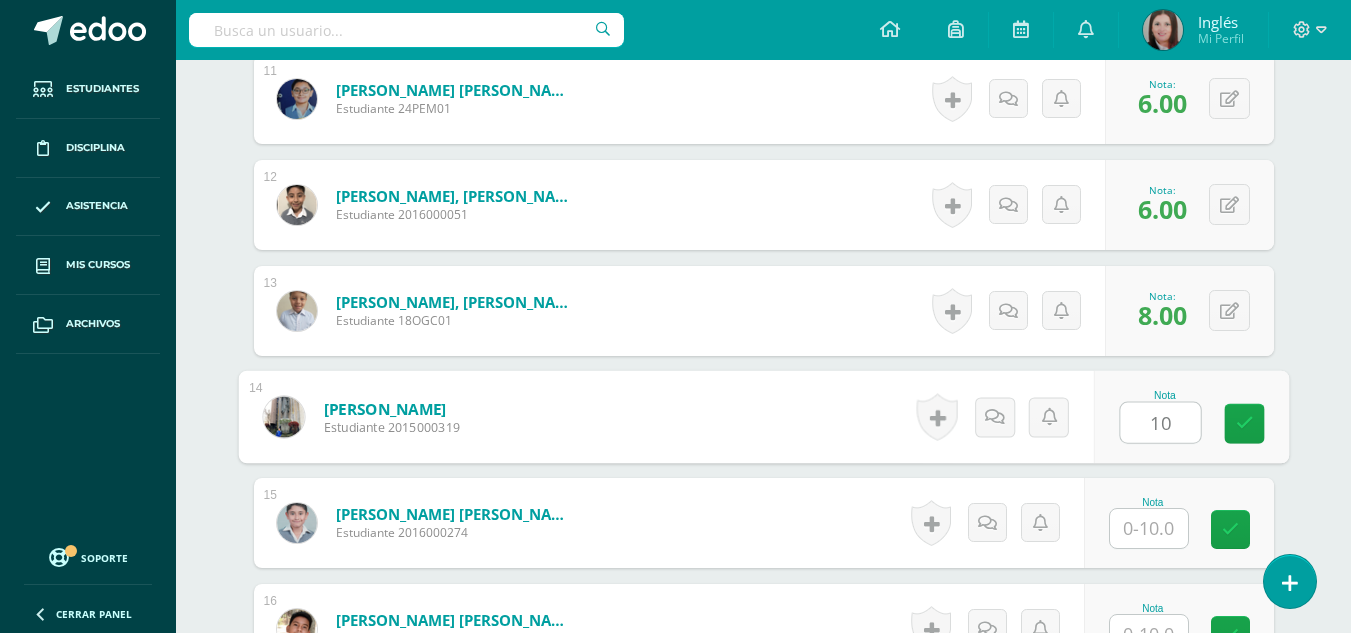 type on "10" 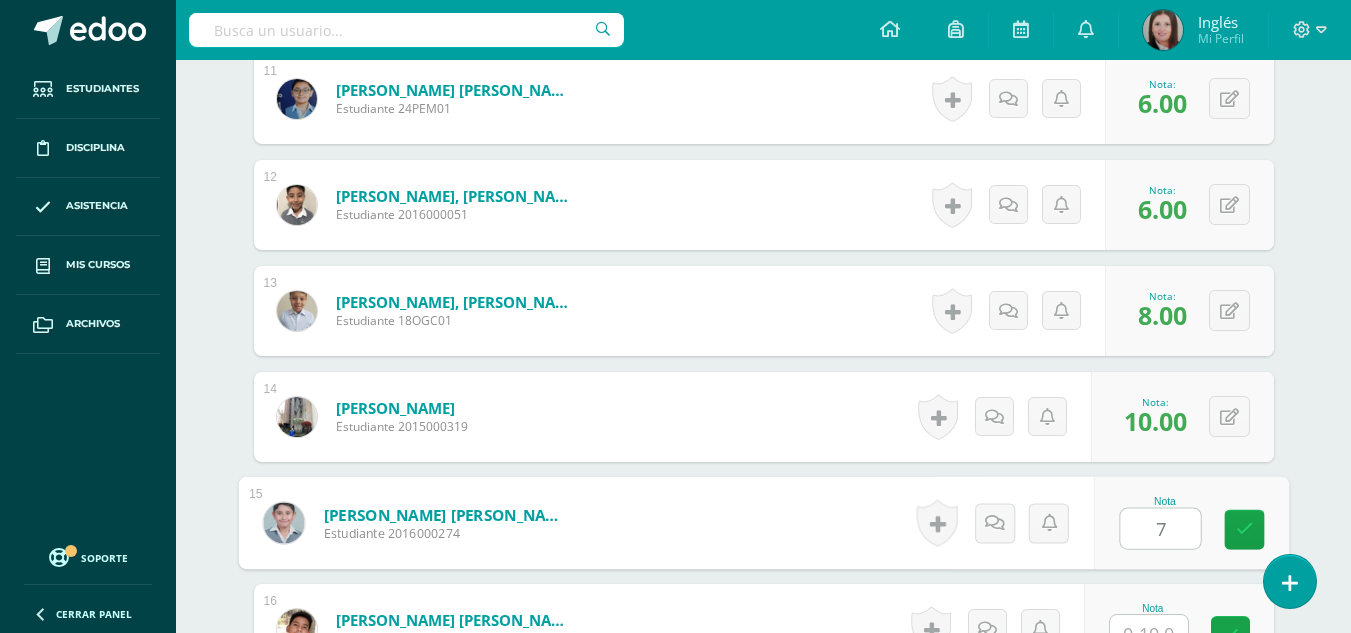 type on "7" 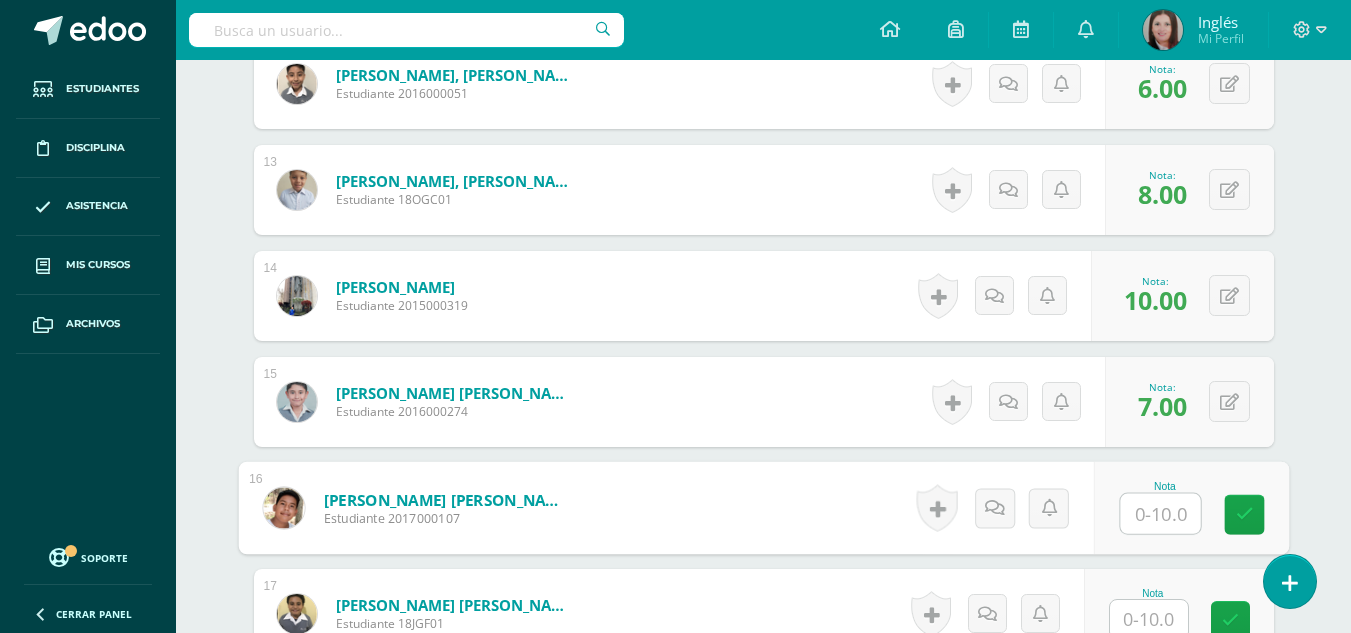 scroll, scrollTop: 1922, scrollLeft: 0, axis: vertical 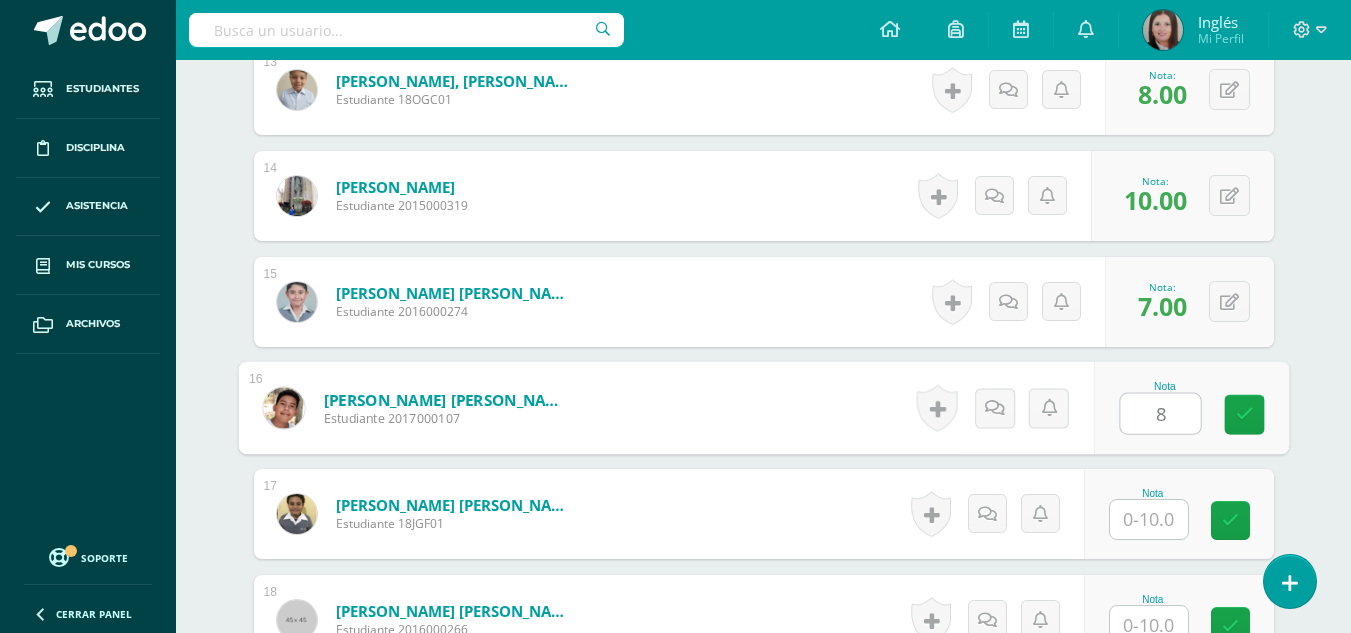 type on "8" 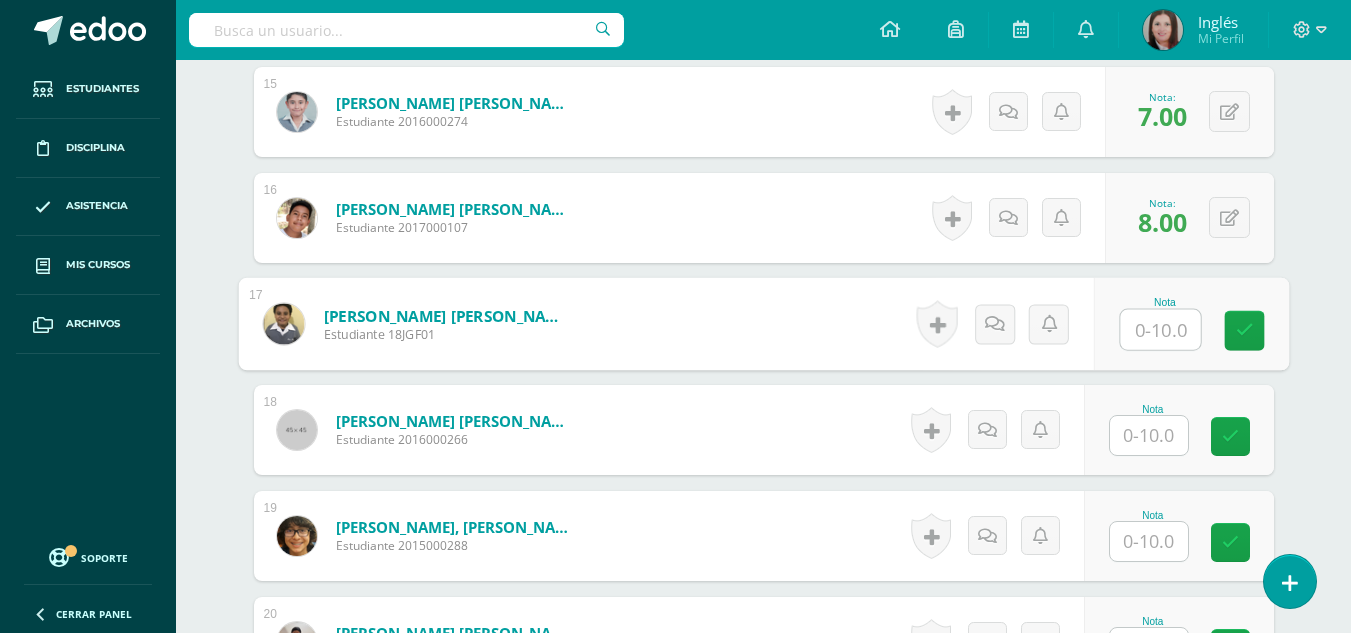 scroll, scrollTop: 2122, scrollLeft: 0, axis: vertical 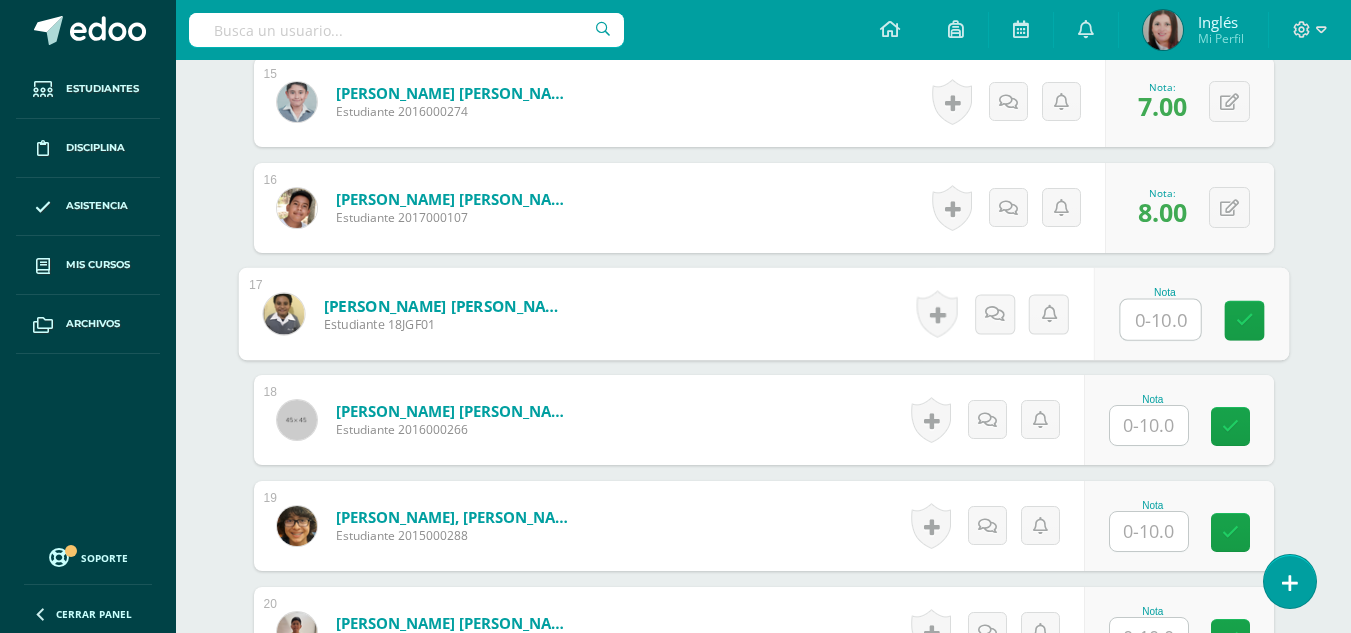 click at bounding box center (1149, 425) 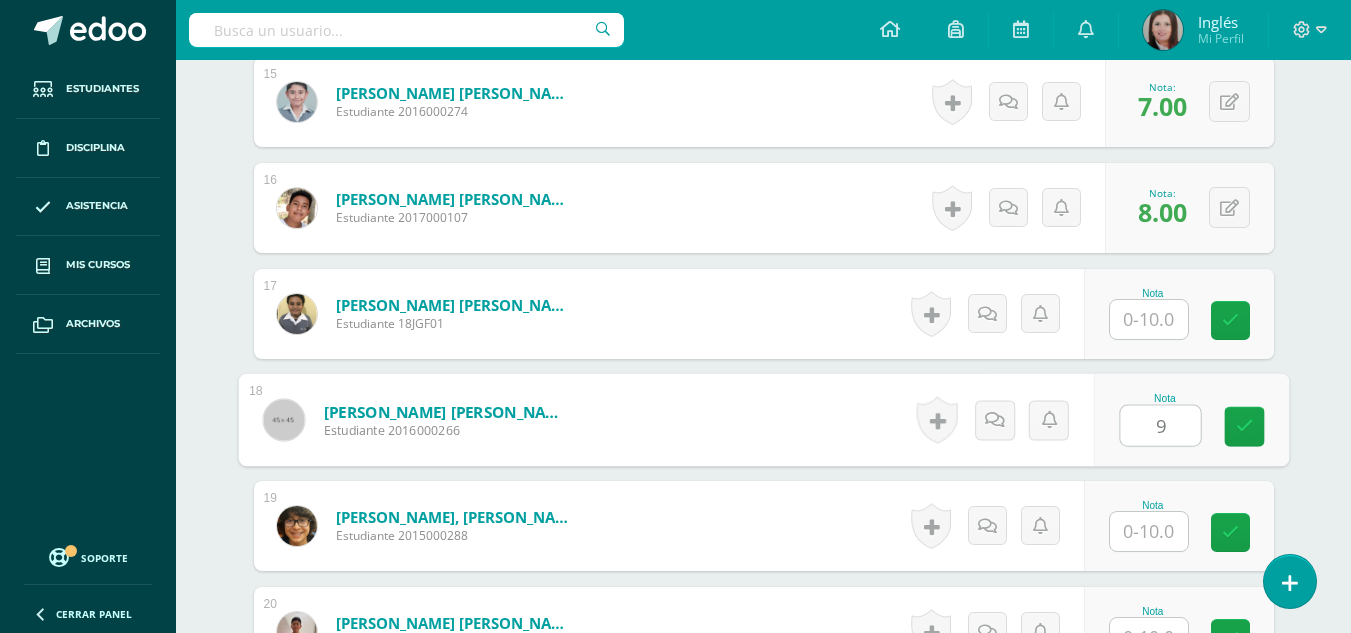type on "9" 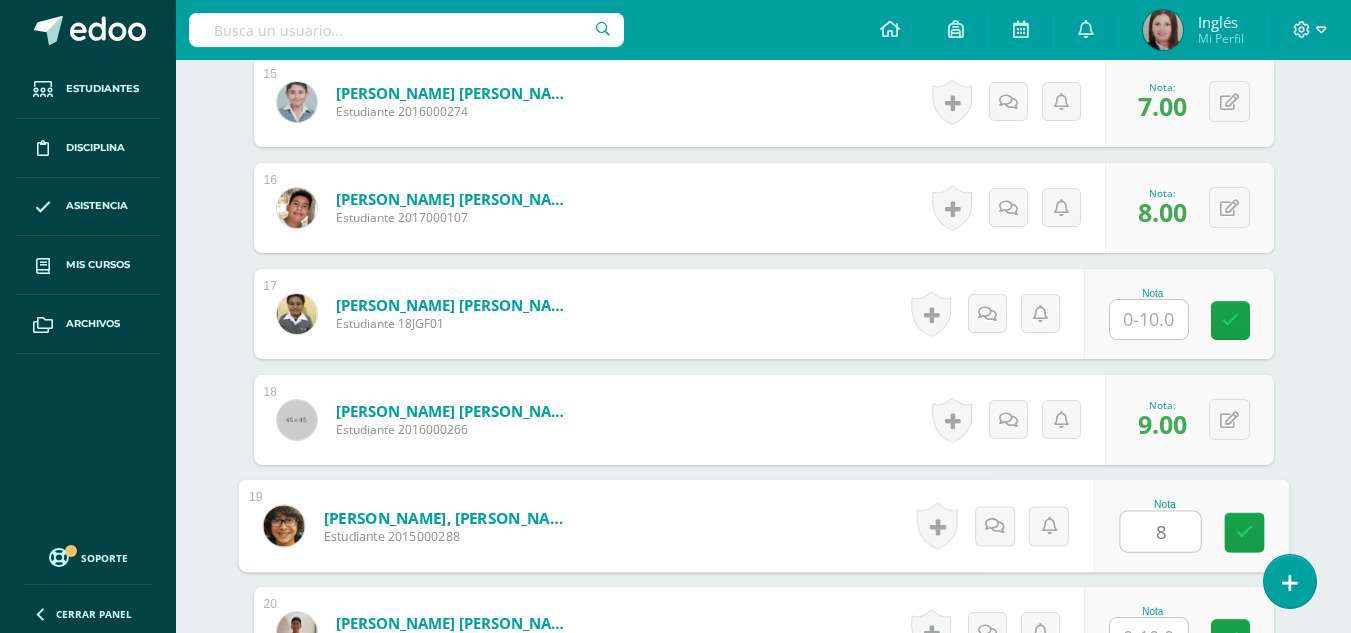 type on "8" 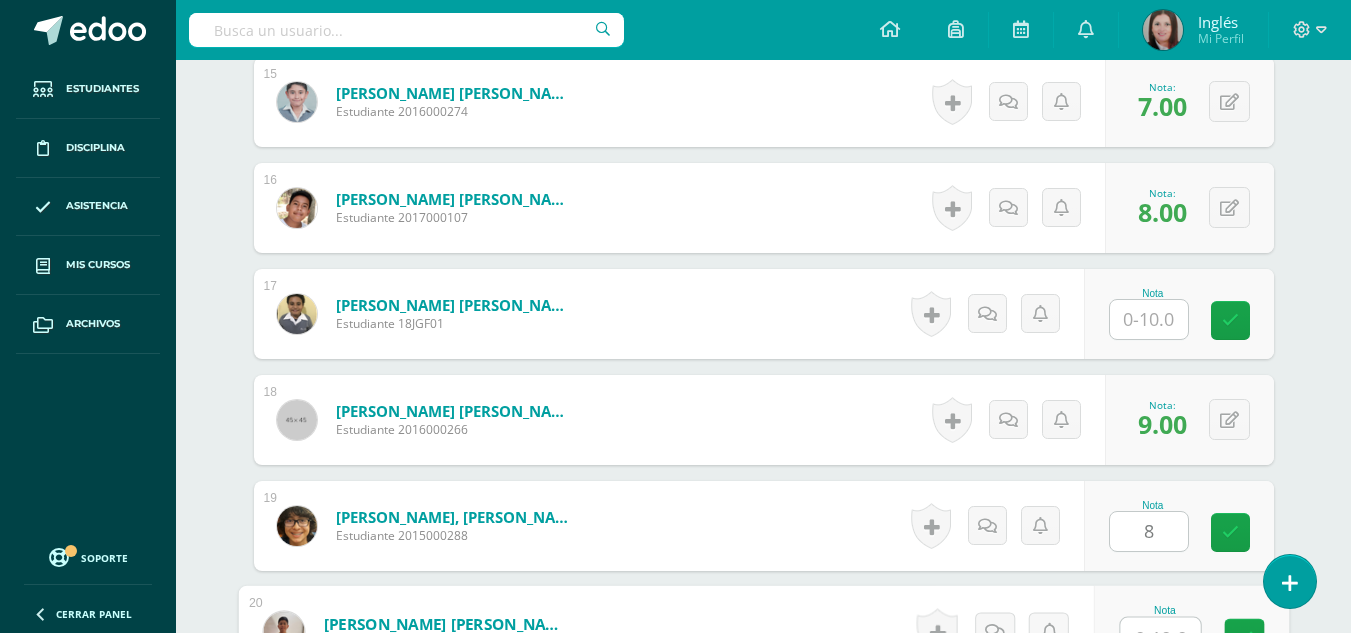 scroll, scrollTop: 2146, scrollLeft: 0, axis: vertical 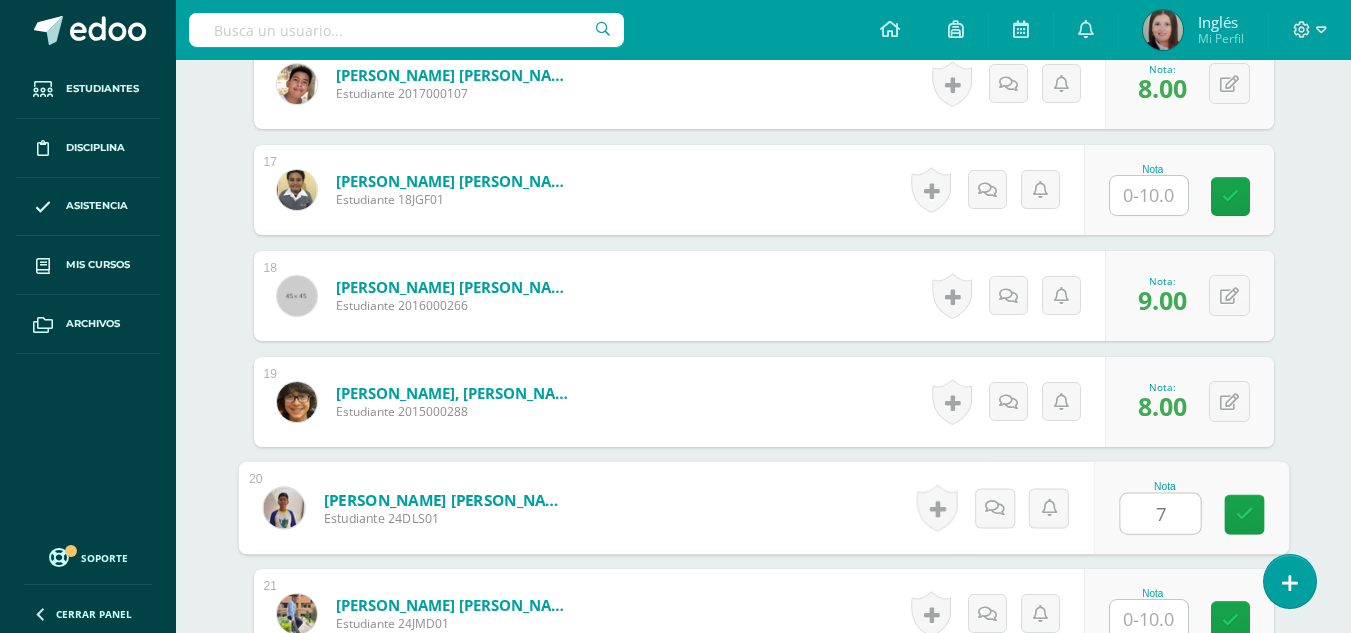 type on "7" 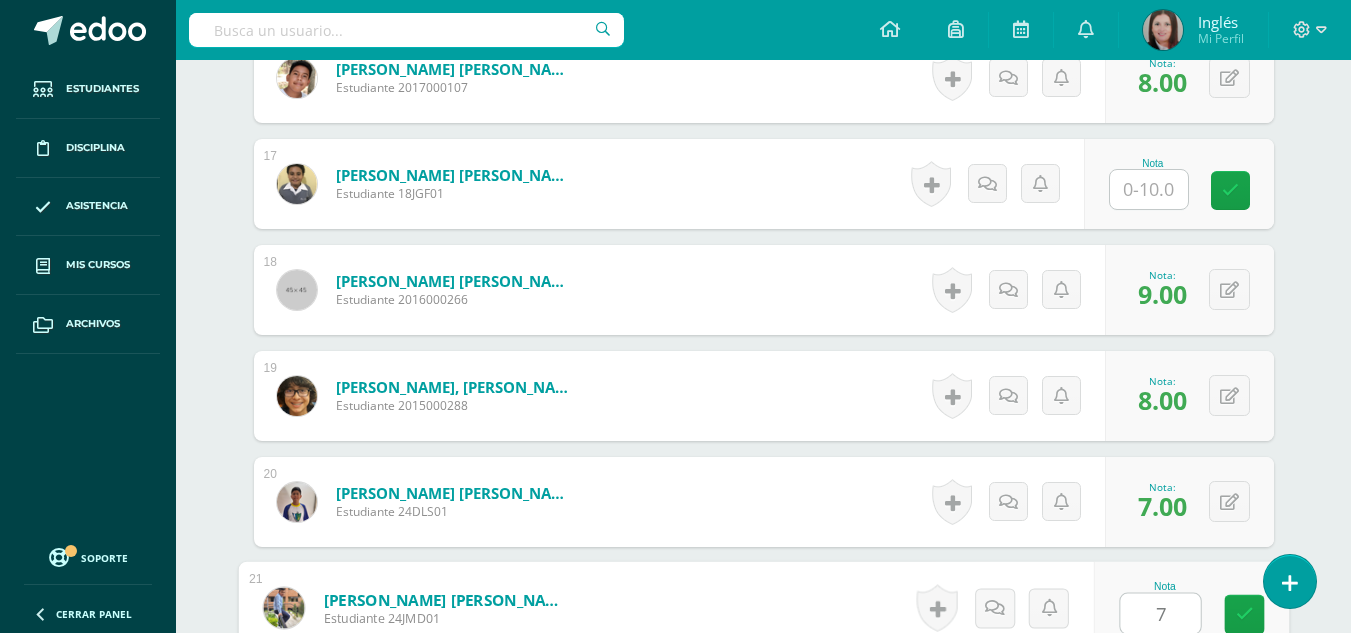 type on "7" 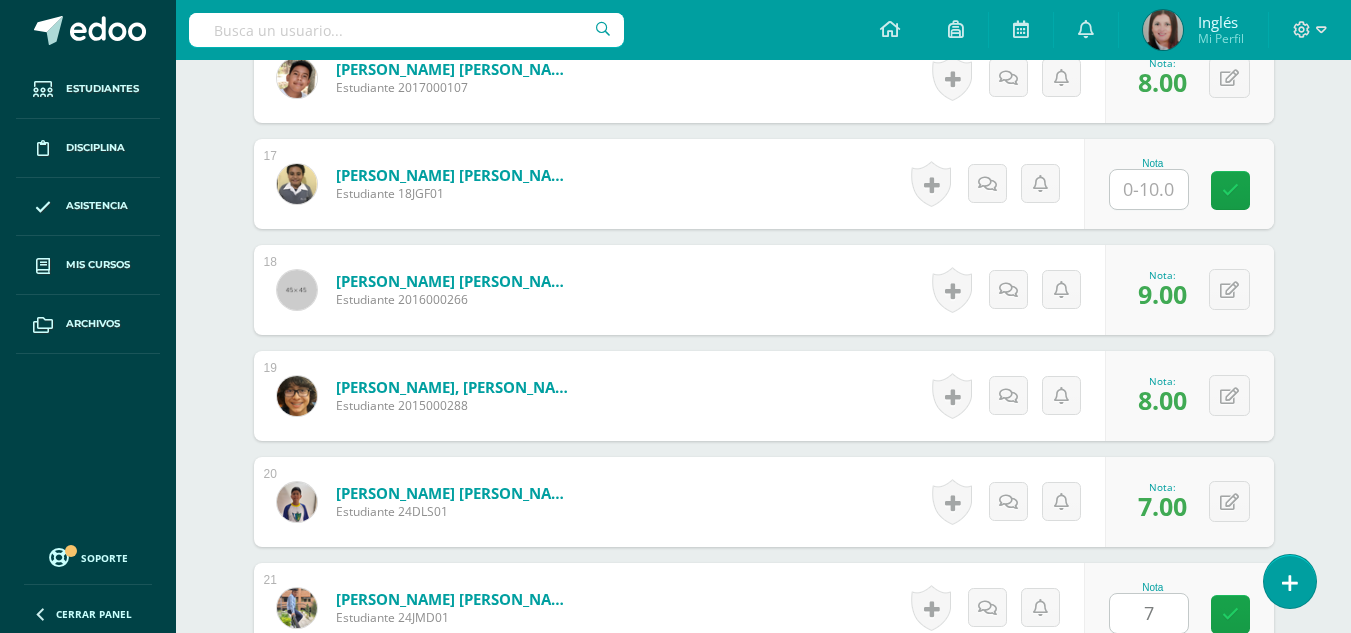 scroll, scrollTop: 2655, scrollLeft: 0, axis: vertical 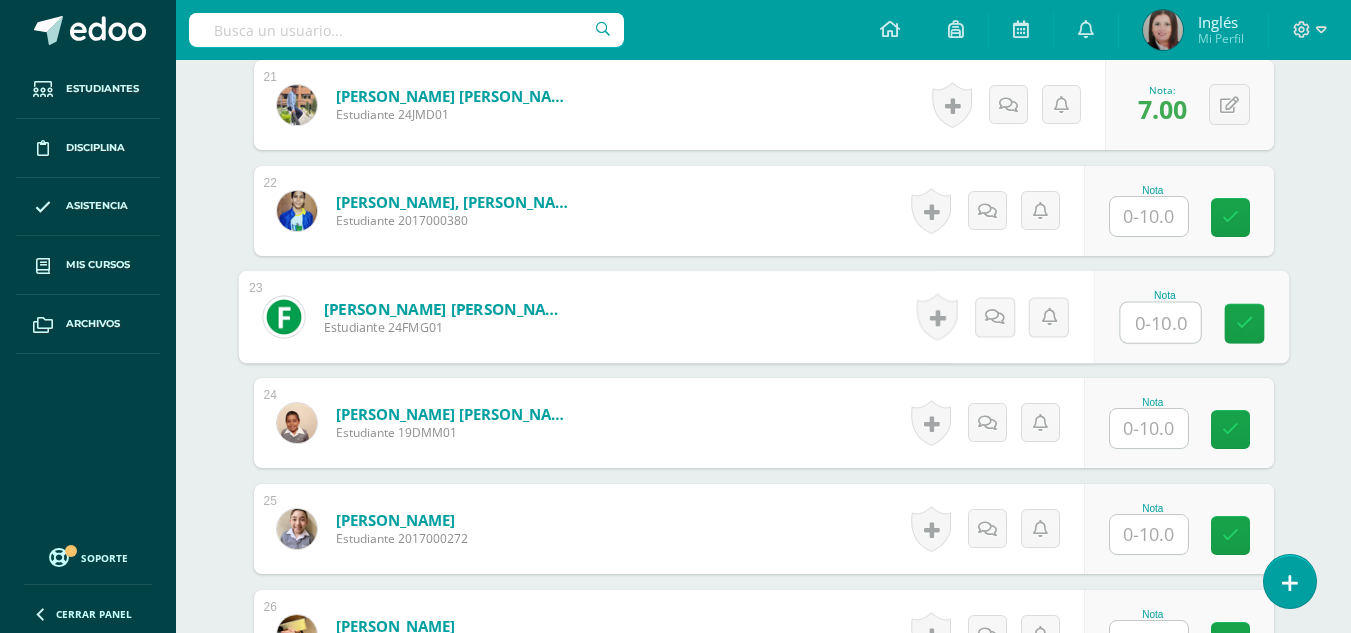 click at bounding box center (1160, 323) 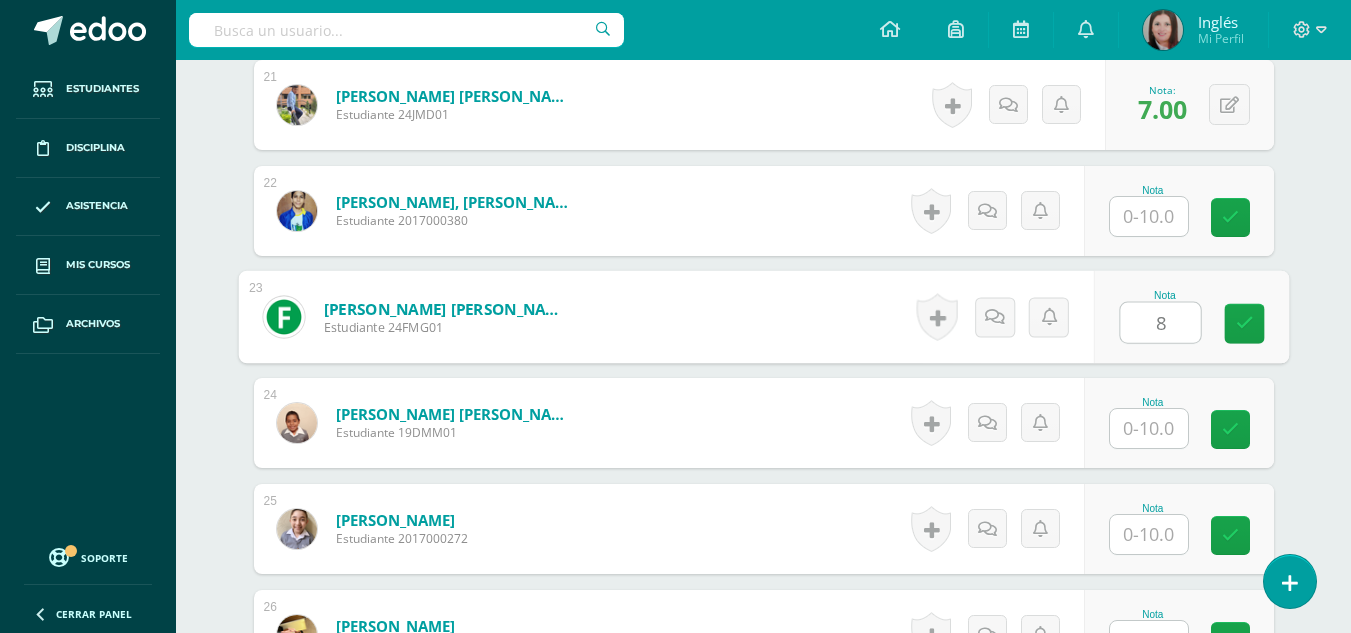 type on "8" 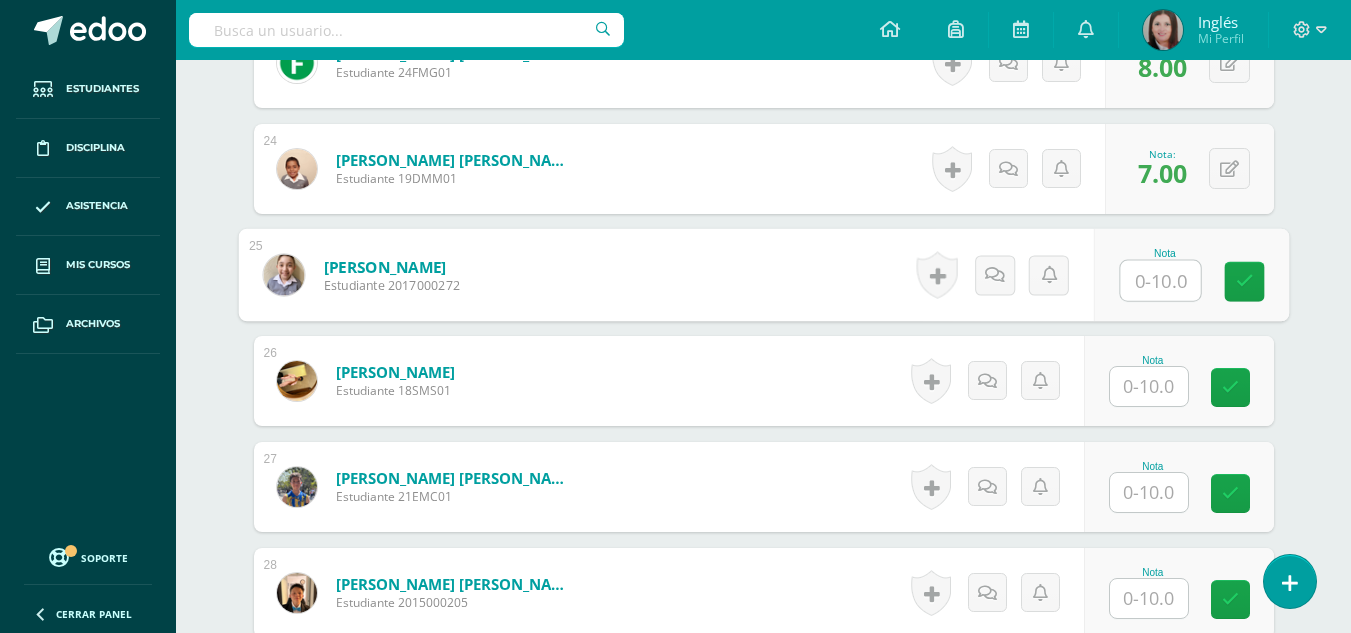 scroll, scrollTop: 3055, scrollLeft: 0, axis: vertical 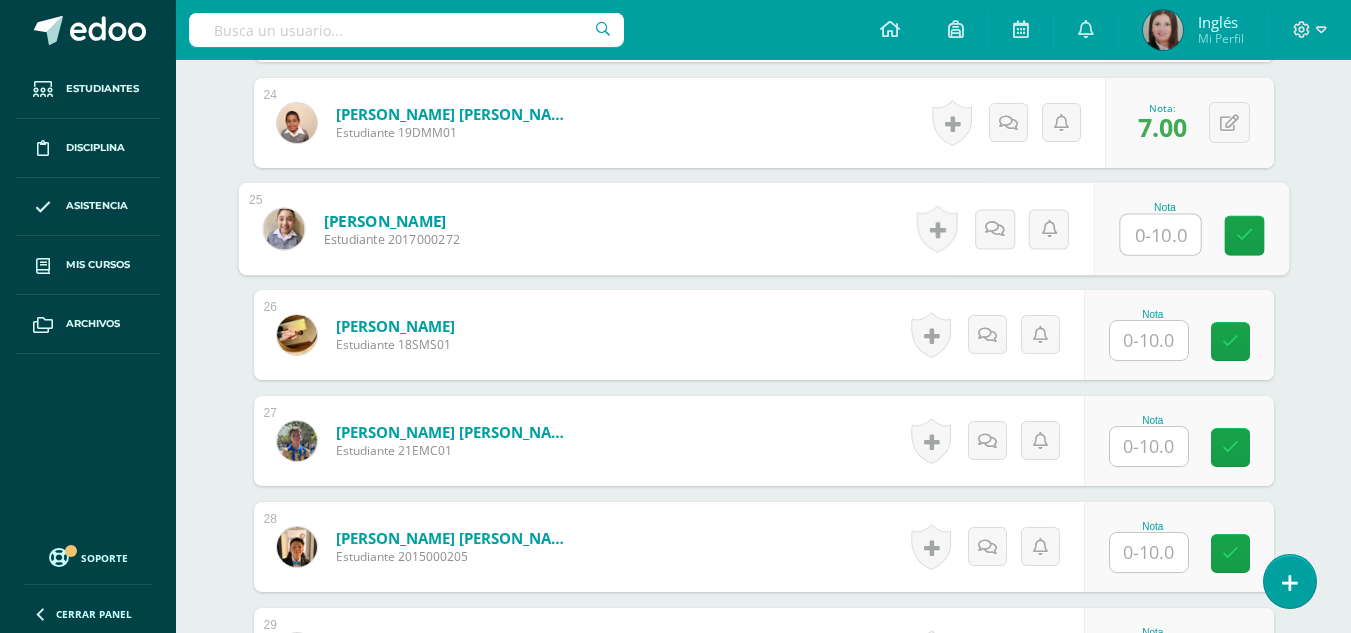 click at bounding box center (1149, 446) 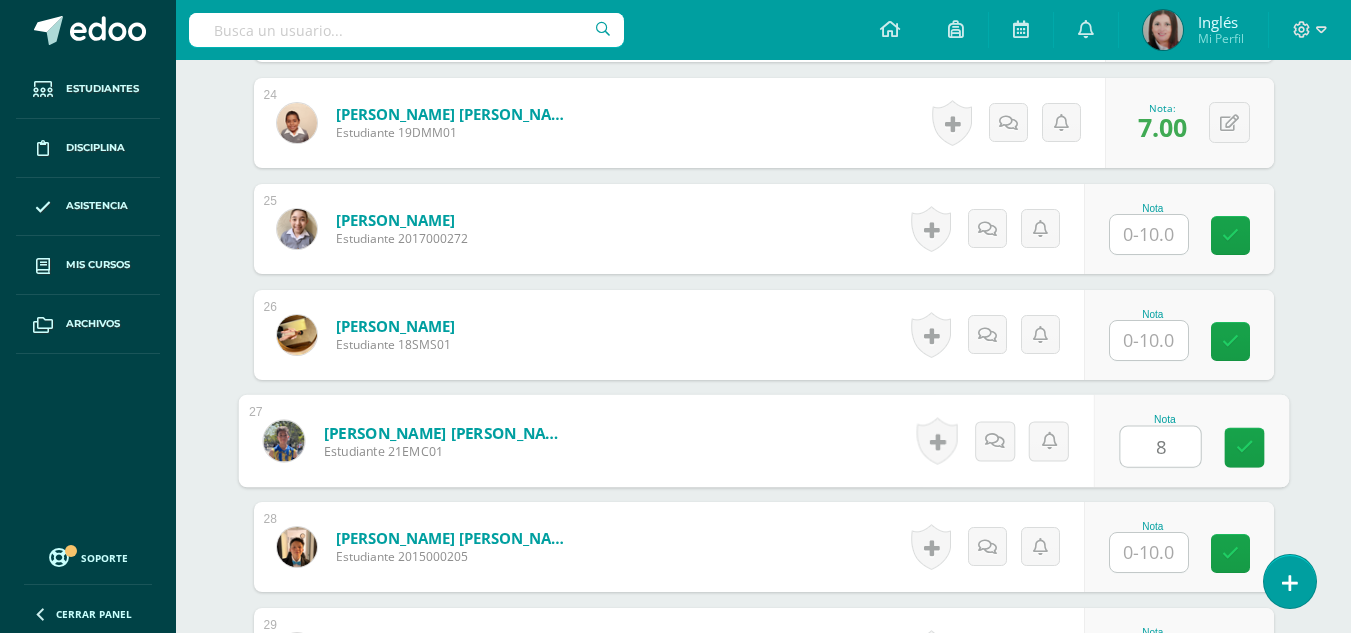 type on "8" 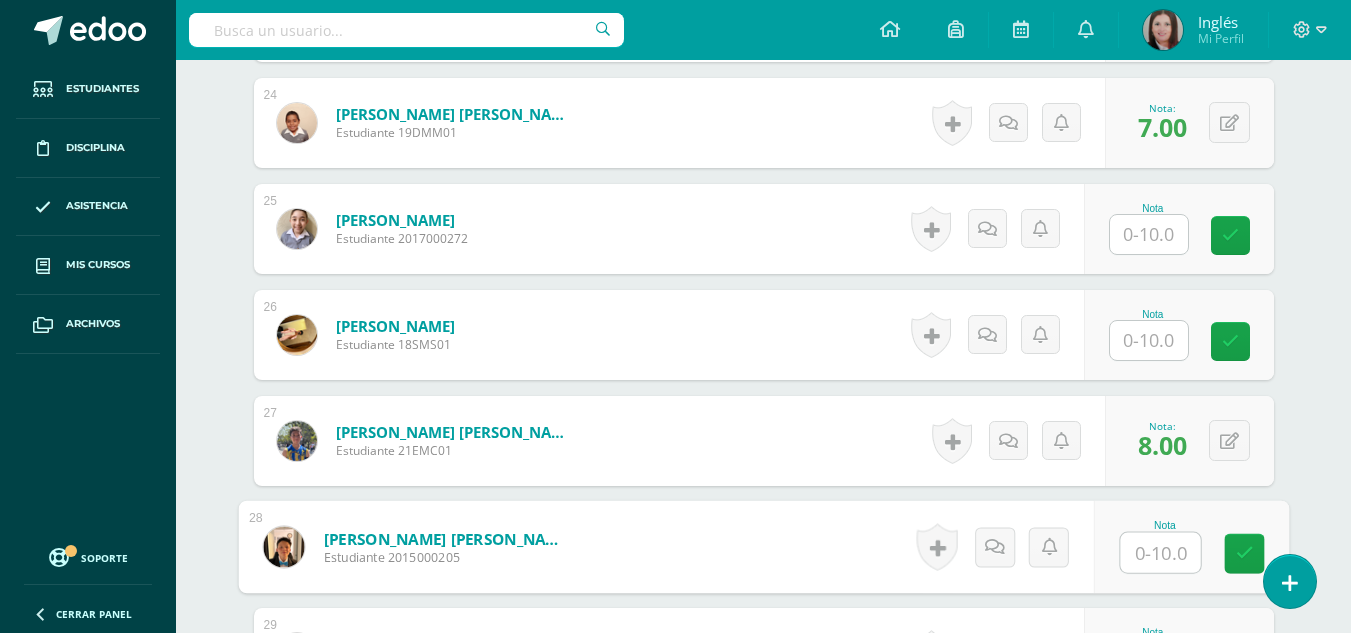 scroll, scrollTop: 3255, scrollLeft: 0, axis: vertical 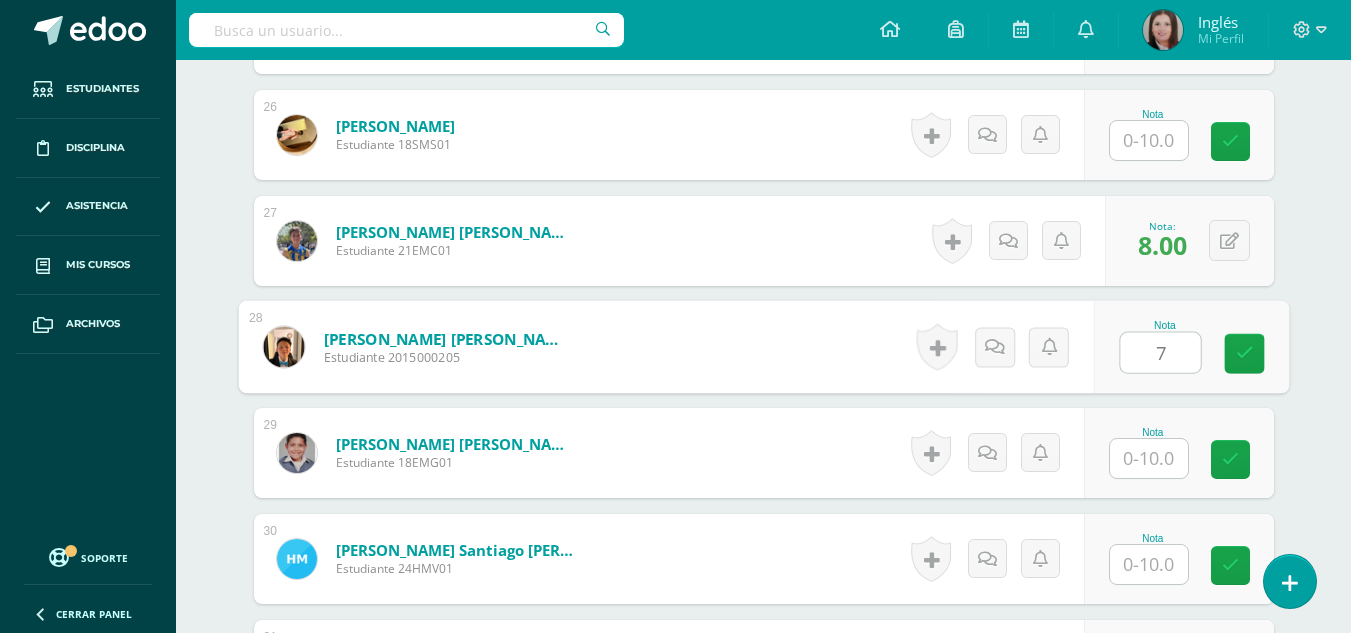 type on "7" 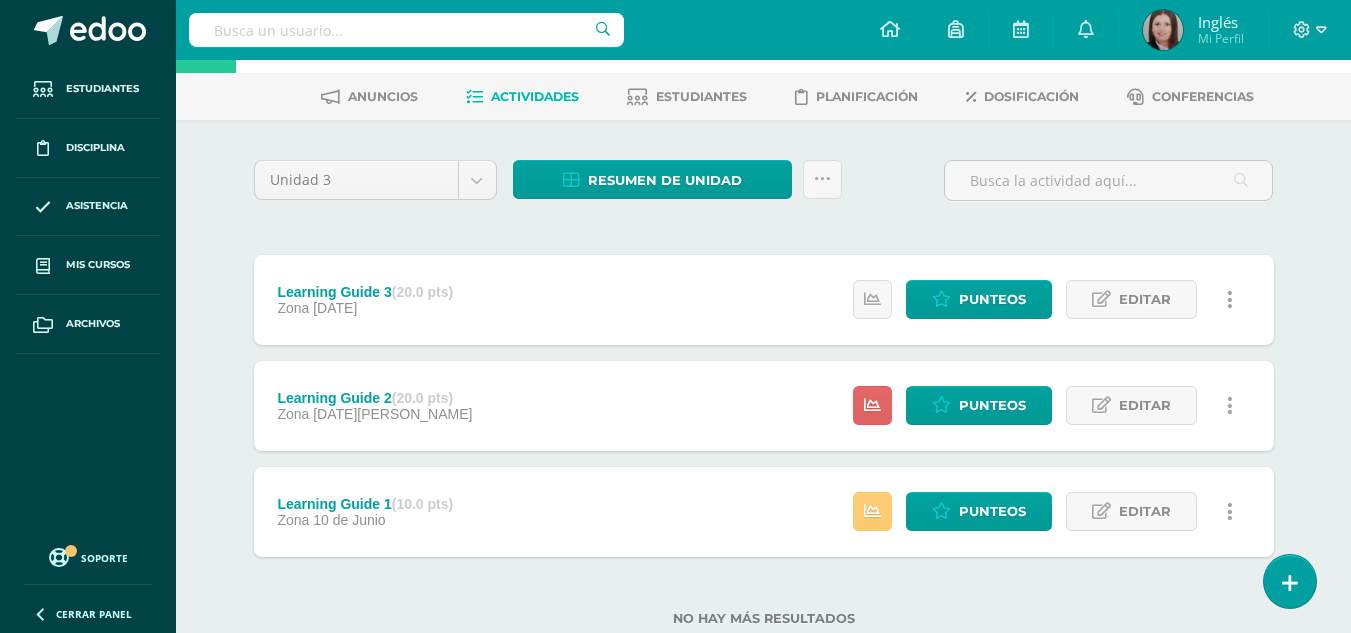 scroll, scrollTop: 0, scrollLeft: 0, axis: both 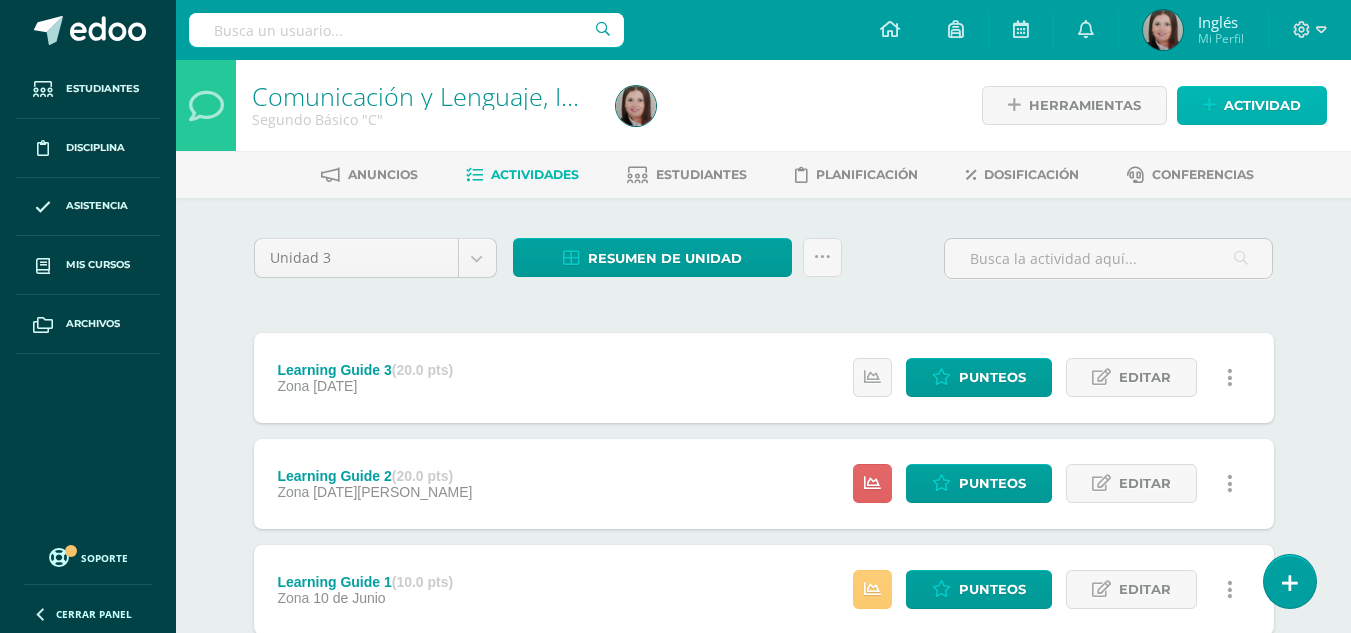 click on "Actividad" at bounding box center (1252, 105) 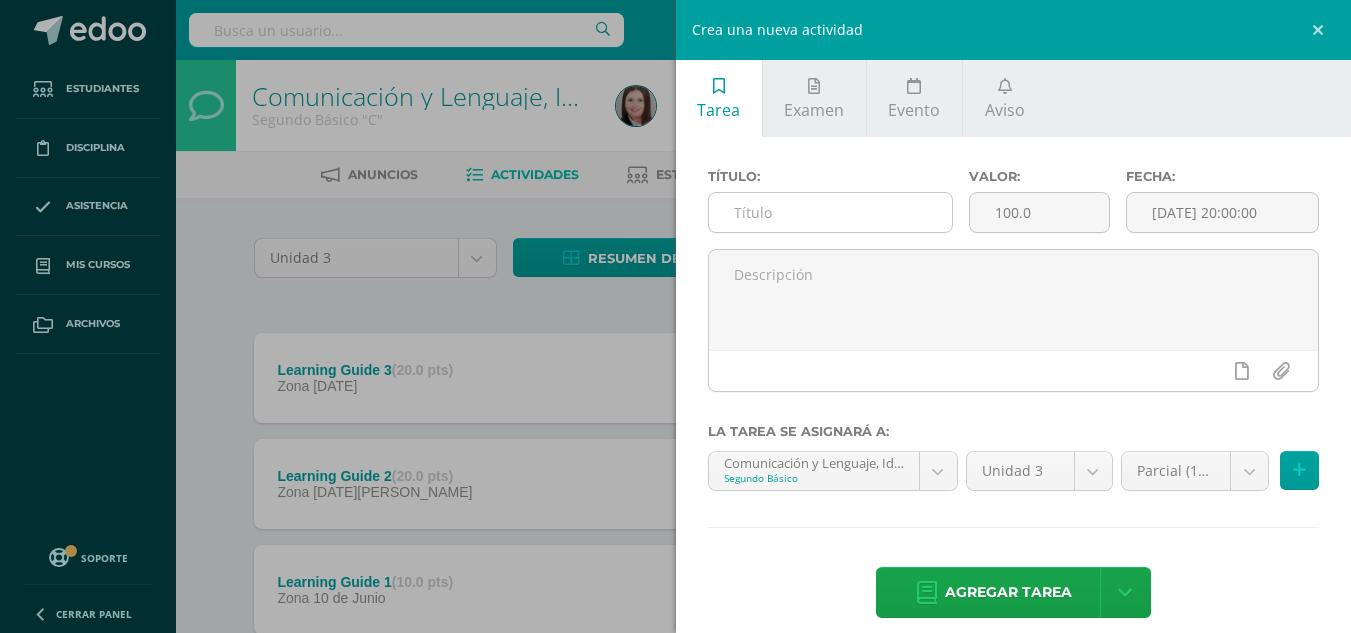 click at bounding box center [830, 212] 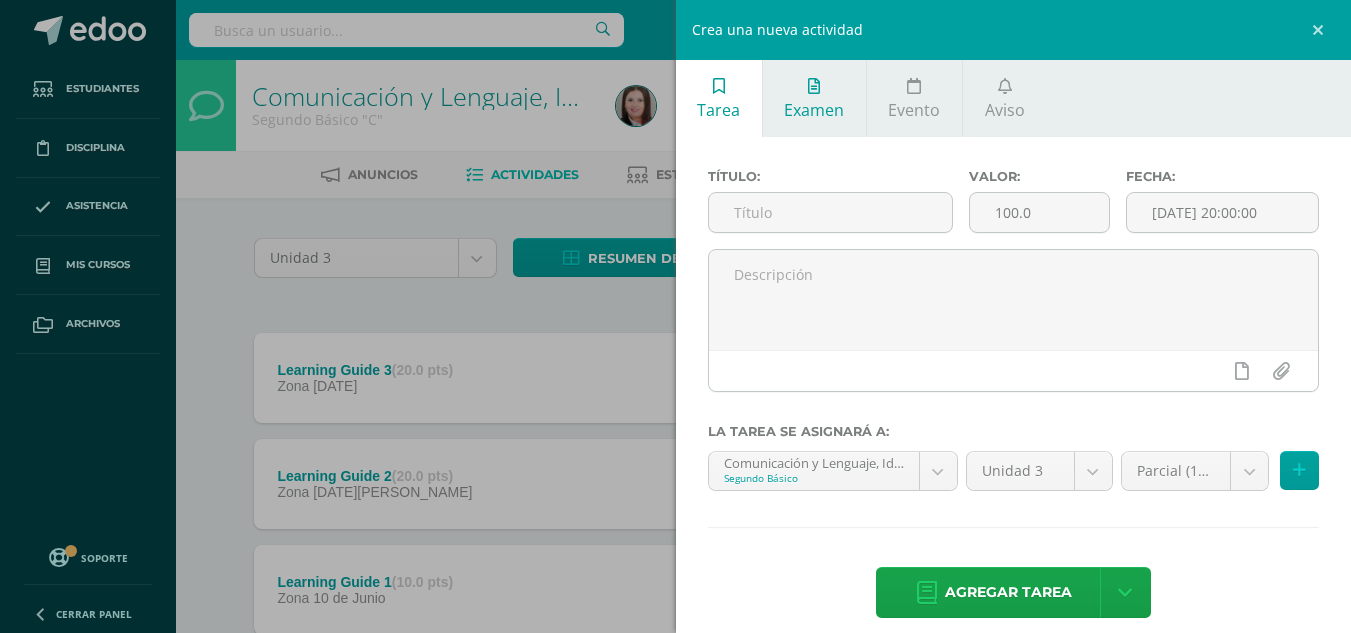 click on "Examen" at bounding box center (814, 98) 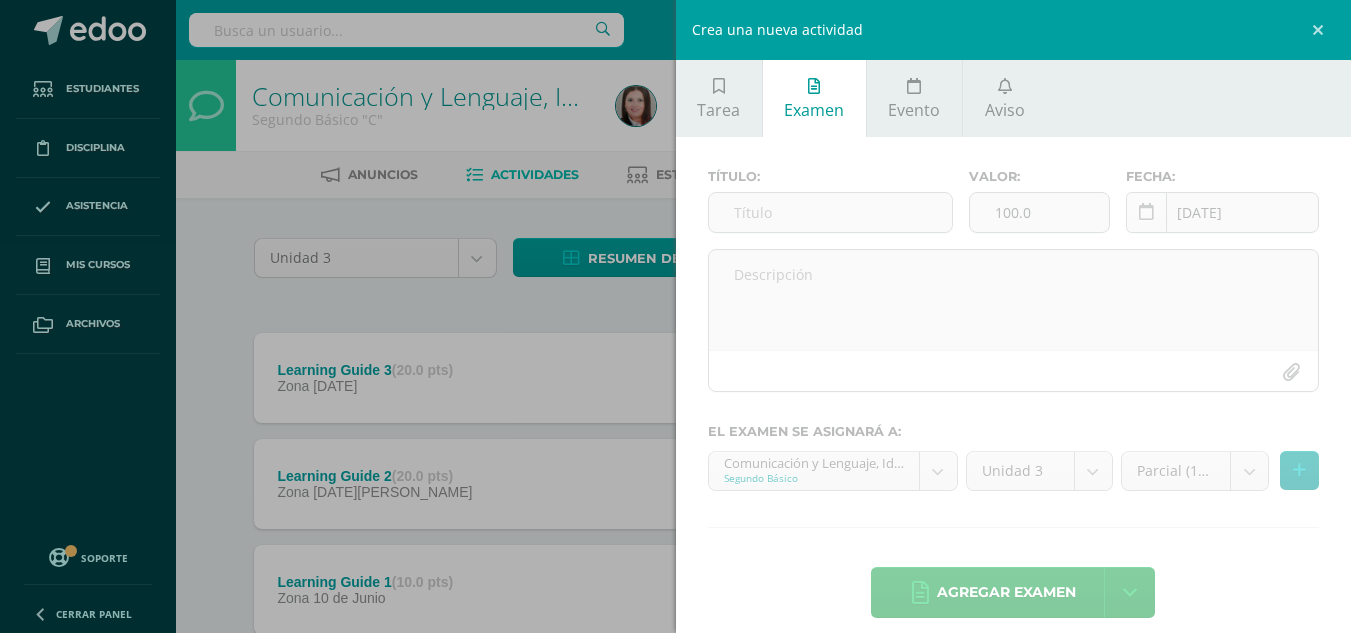 scroll, scrollTop: 21, scrollLeft: 0, axis: vertical 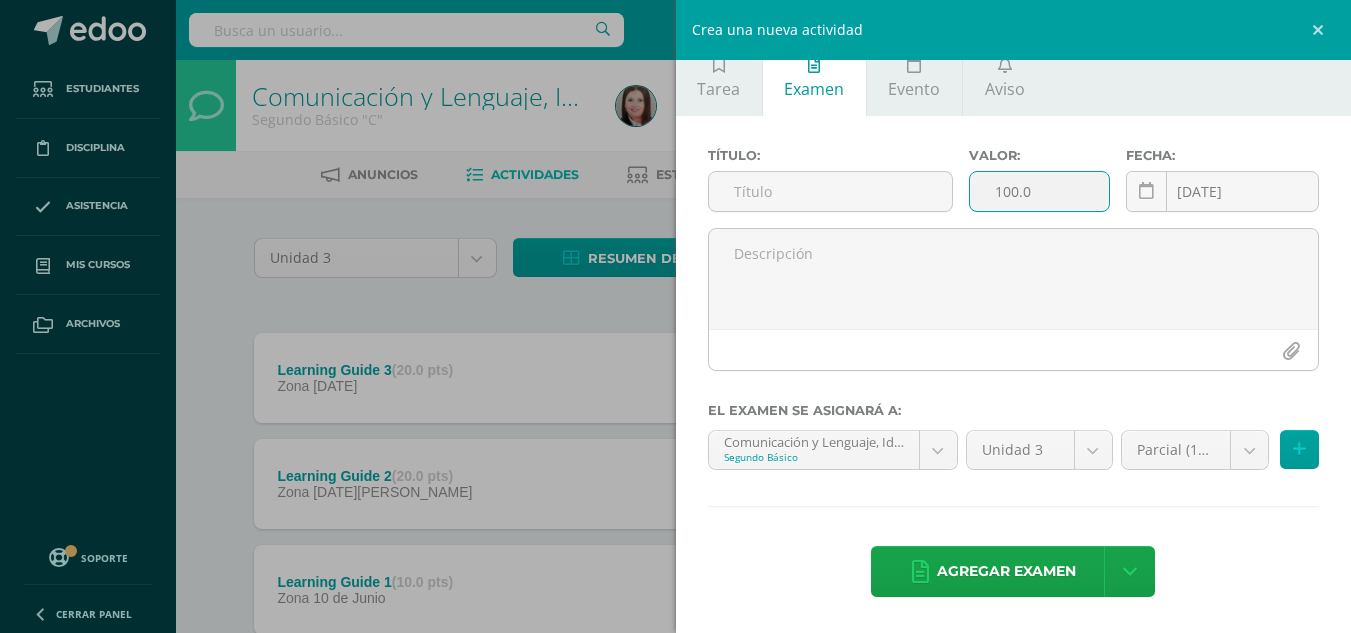 click on "100.0" at bounding box center (1039, 191) 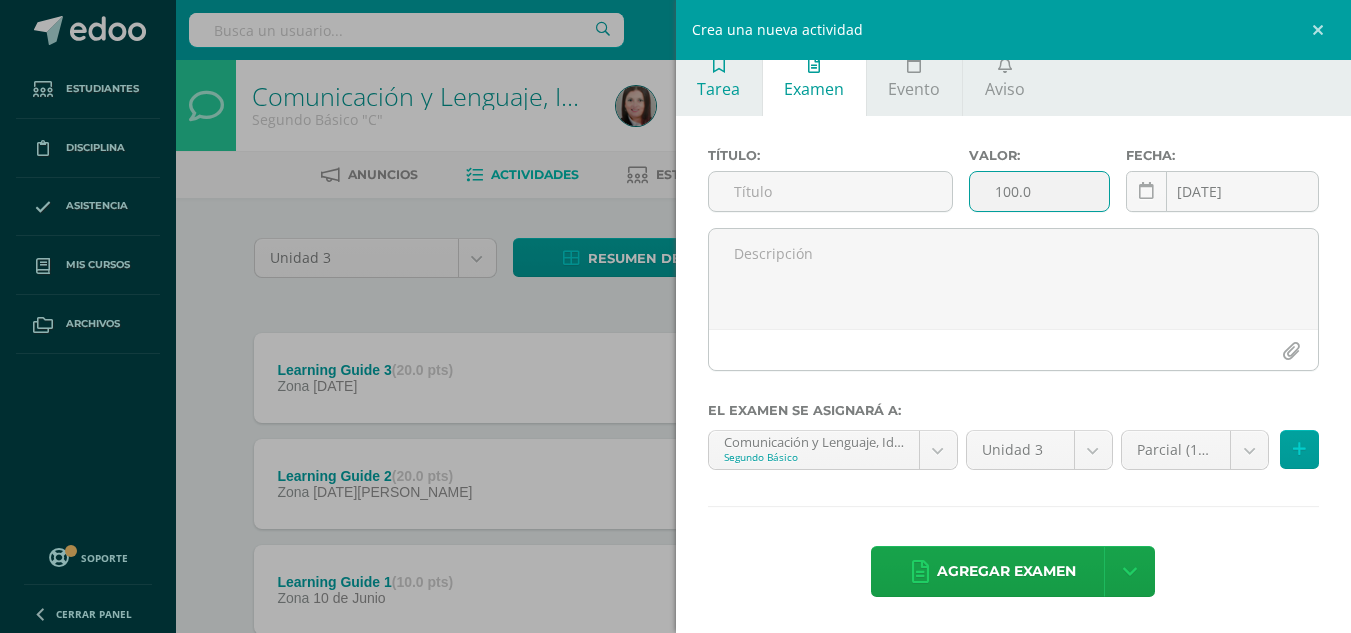 click on "Tarea" at bounding box center [719, 77] 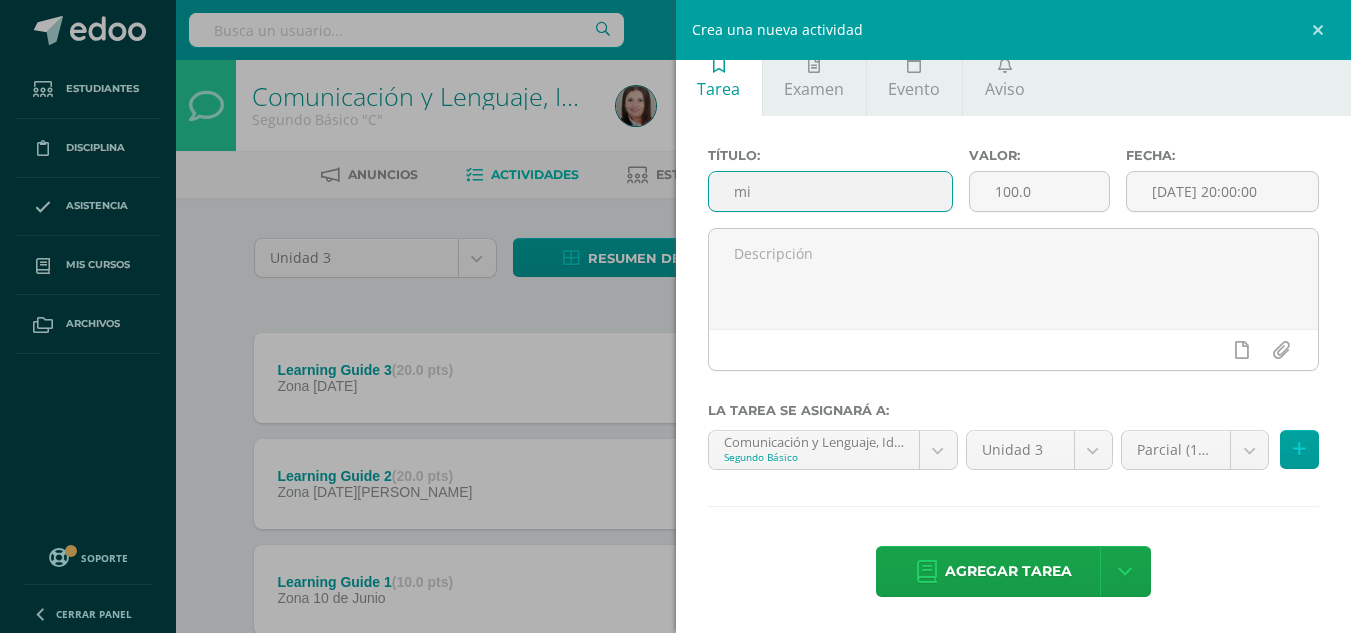 type on "m" 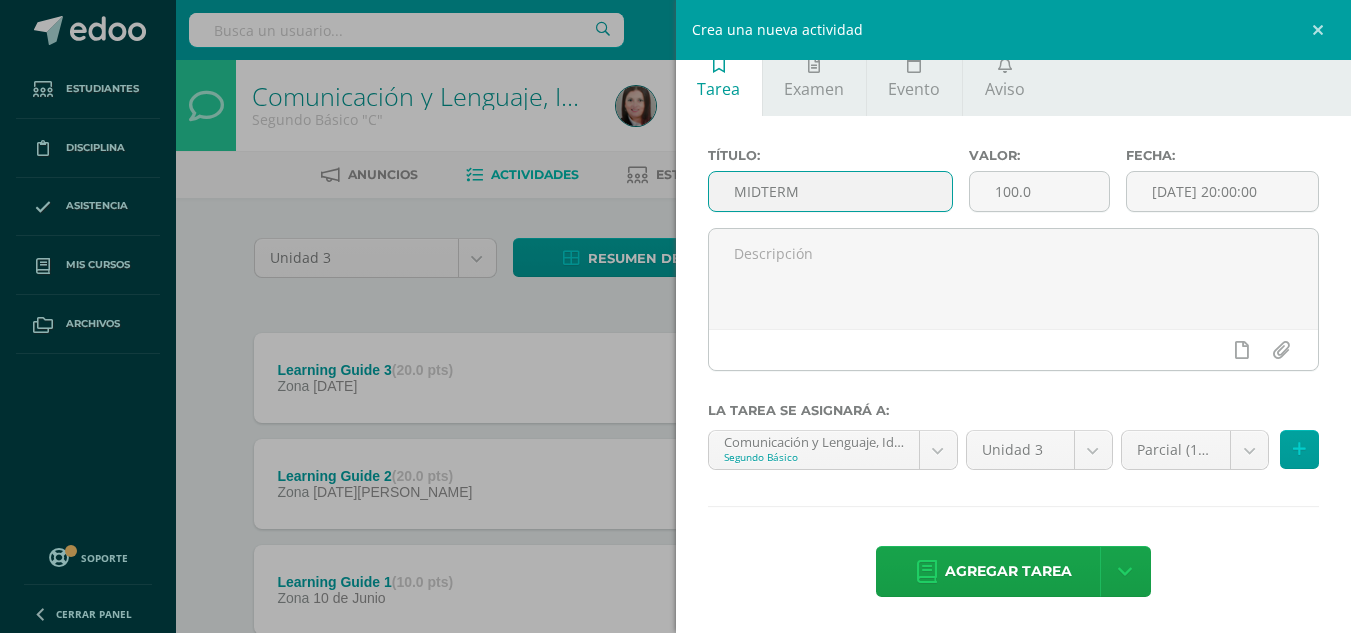 type on "MIDTERM" 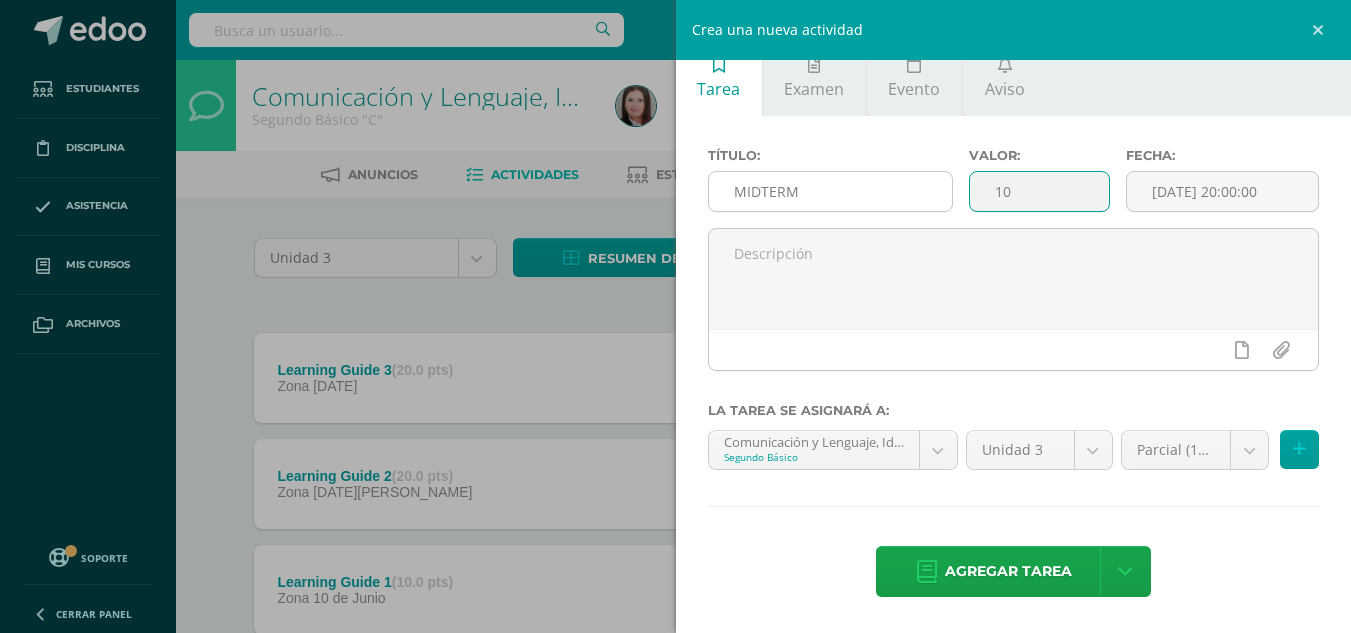 type on "10" 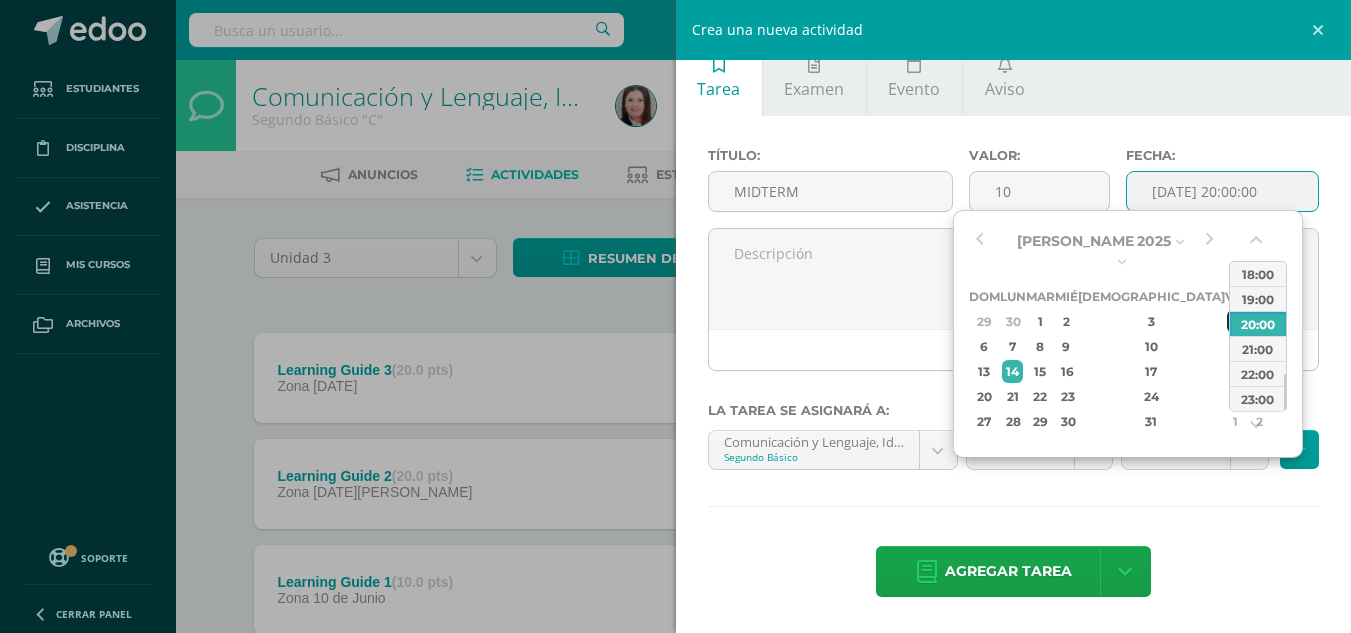 click on "4" at bounding box center [1236, 321] 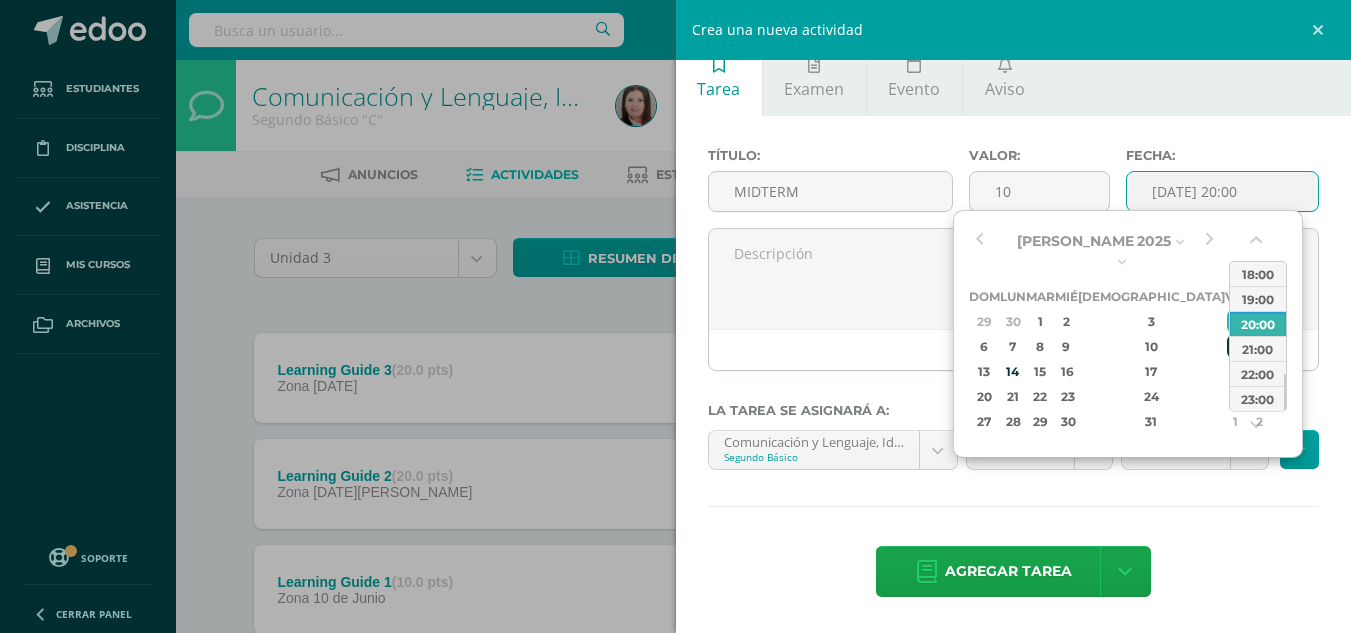 click on "11" at bounding box center [1236, 346] 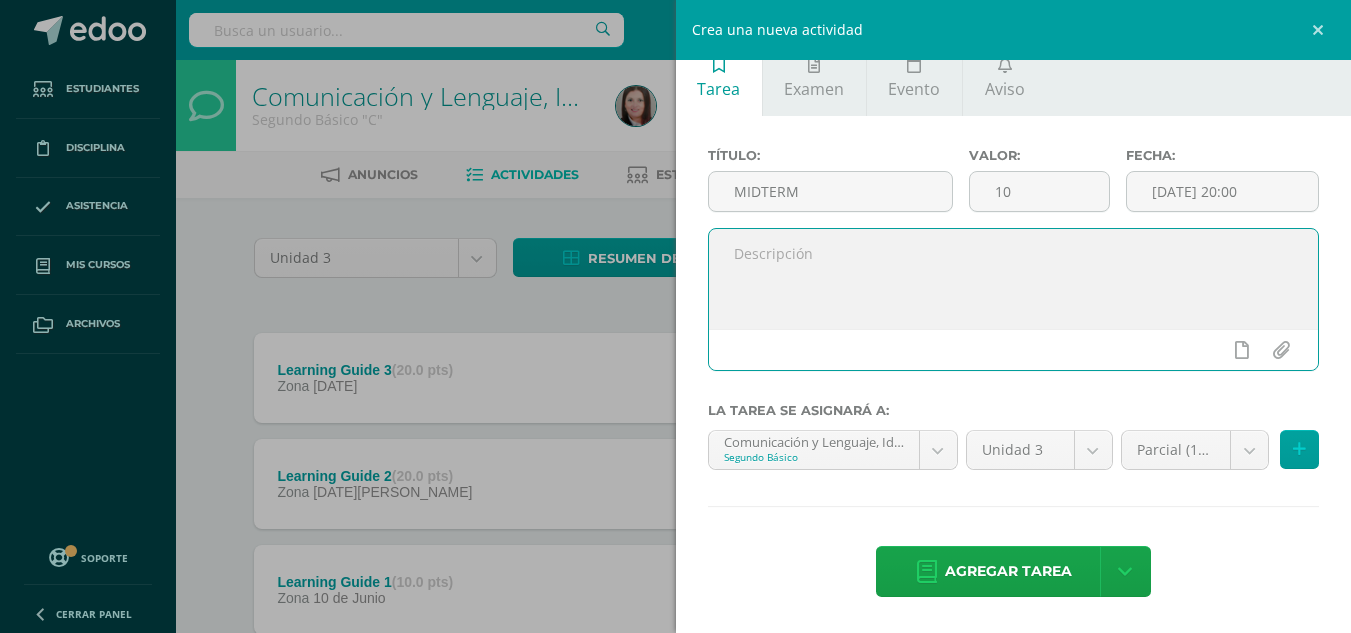 click at bounding box center (1014, 279) 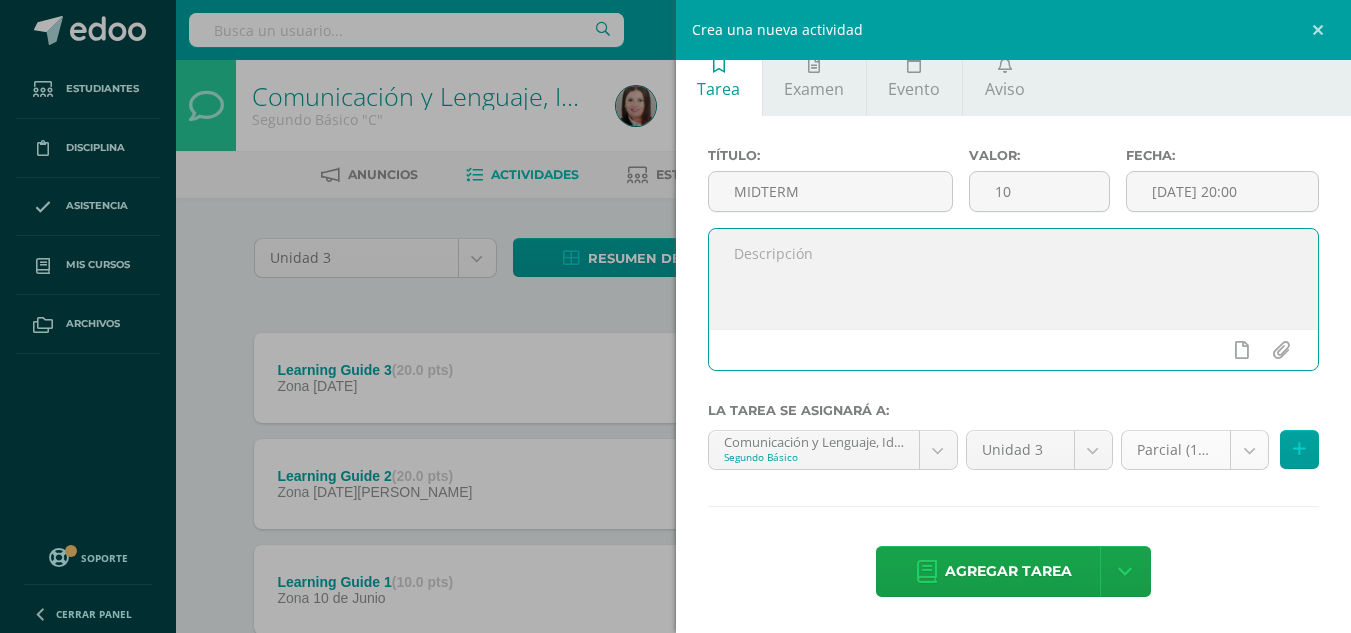 click on "Estudiantes Disciplina Asistencia Mis cursos Archivos Soporte
Centro de ayuda
Últimas actualizaciones
10+ Cerrar panel
Comunicación y Lenguaje, Idioma Extranjero Inglés
Primero
Básico
"A"
Actividades Estudiantes Planificación Dosificación
Méritos y Deméritos 1ro. Básico "A"
Primero
Básico
"A"
Actividades Estudiantes Planificación Dosificación
Comunicación y Lenguaje, Idioma Extranjero Inglés
Primero
Básico
"B"
Actividades Estudiantes Planificación Dosificación Actividades Estudiantes Avisos" at bounding box center (675, 384) 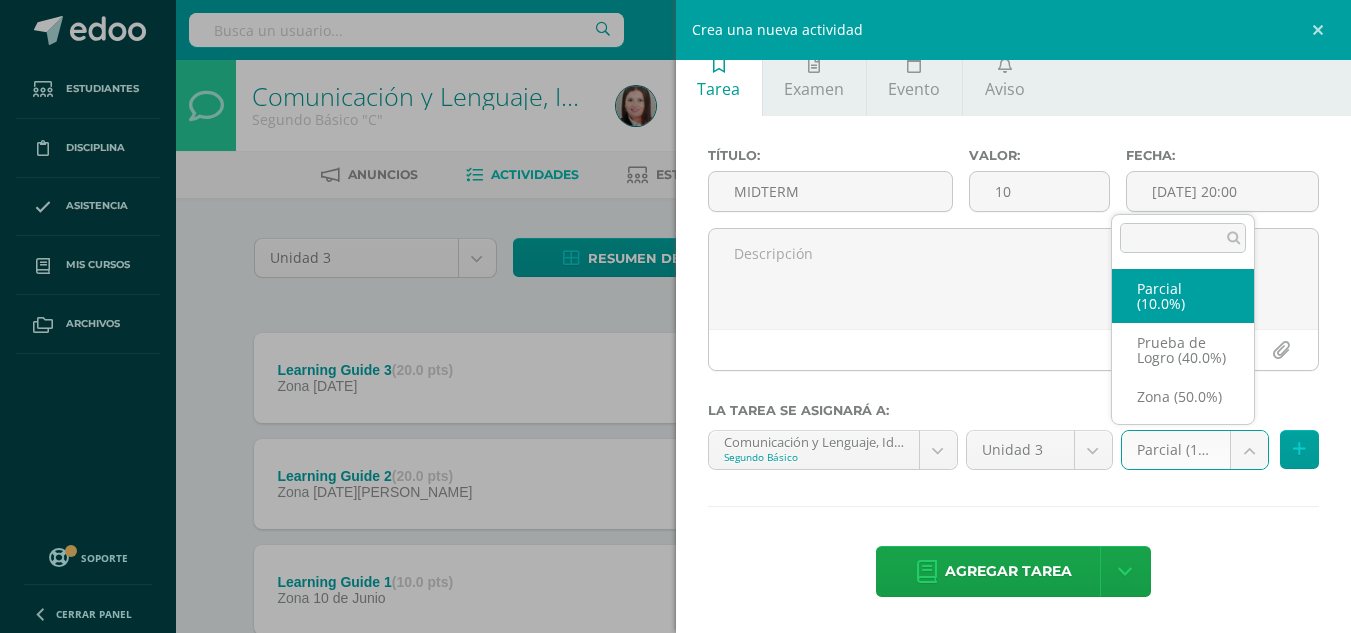select on "158956" 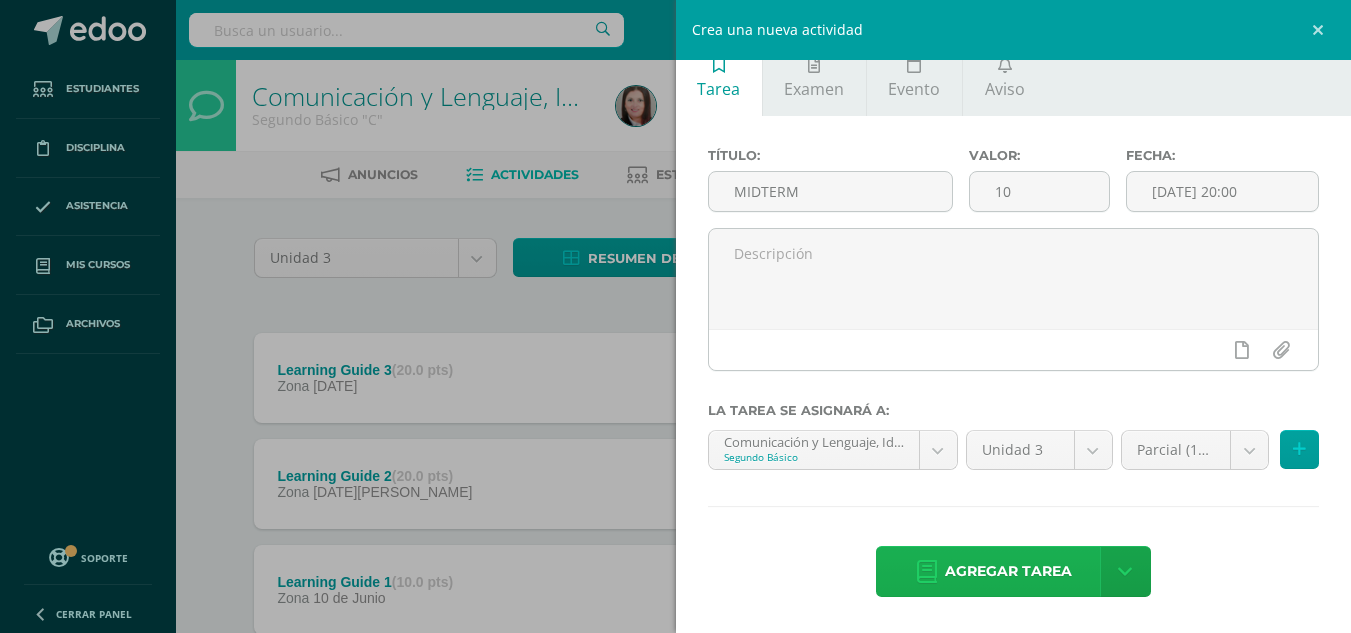 click on "Agregar tarea" at bounding box center (1008, 571) 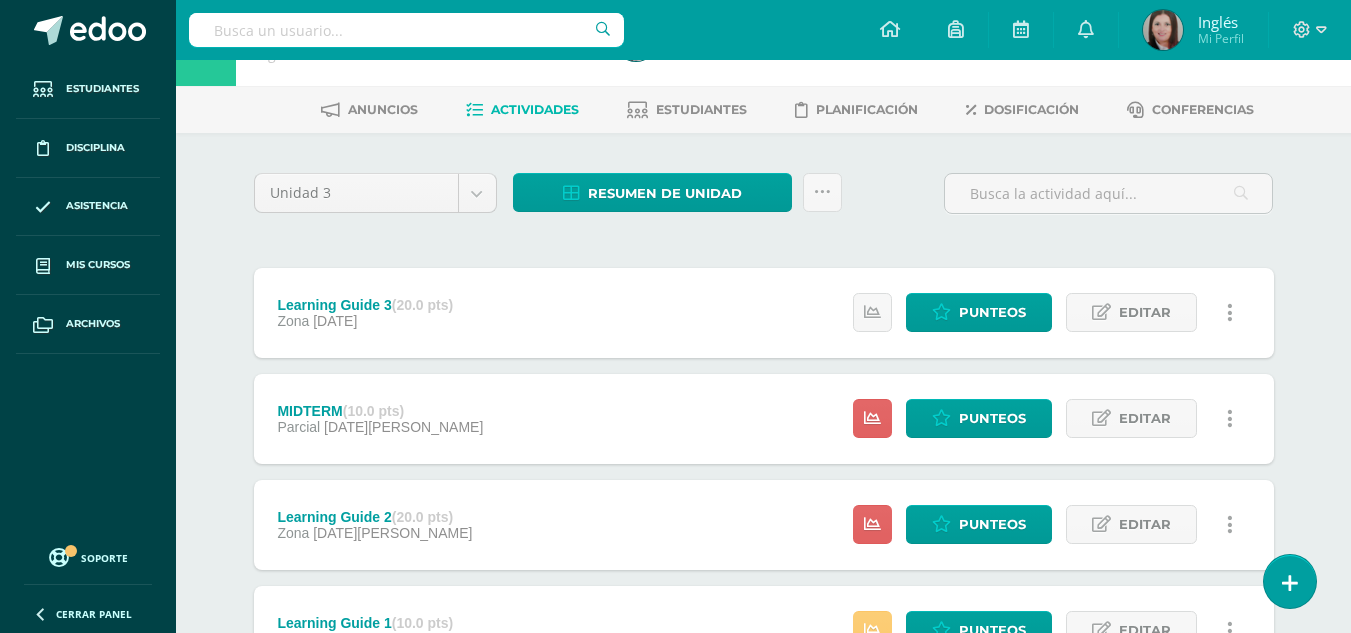 scroll, scrollTop: 100, scrollLeft: 0, axis: vertical 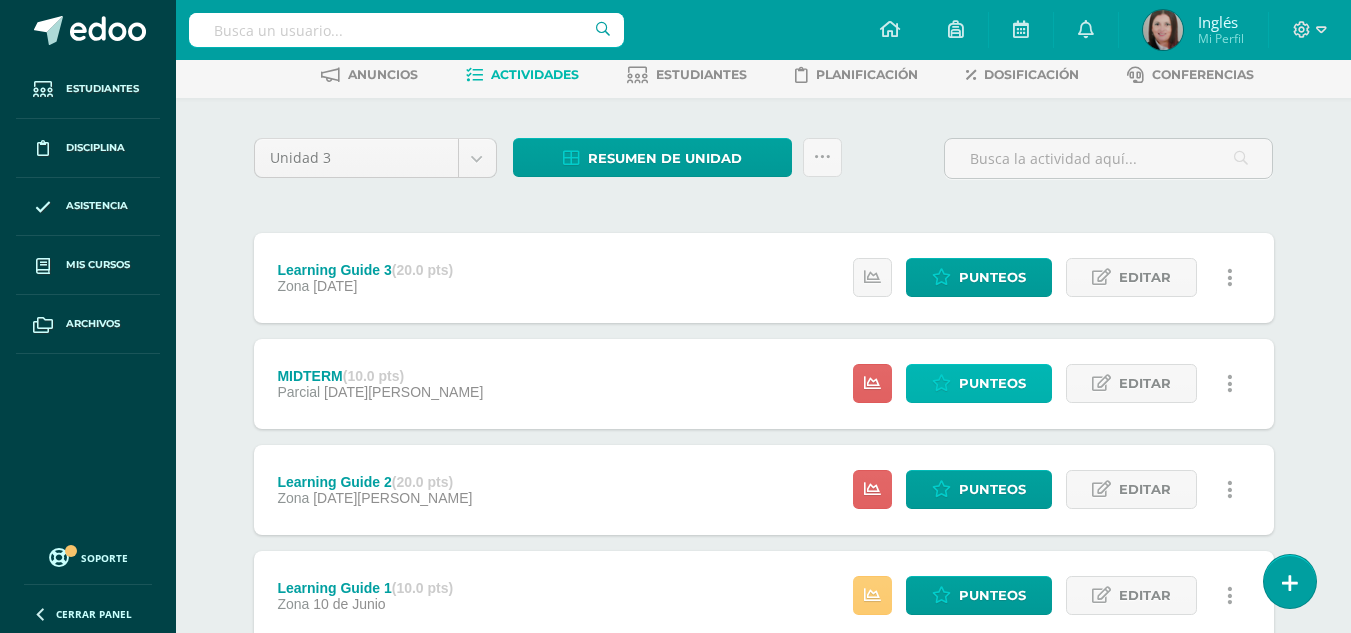 click on "Punteos" at bounding box center (992, 383) 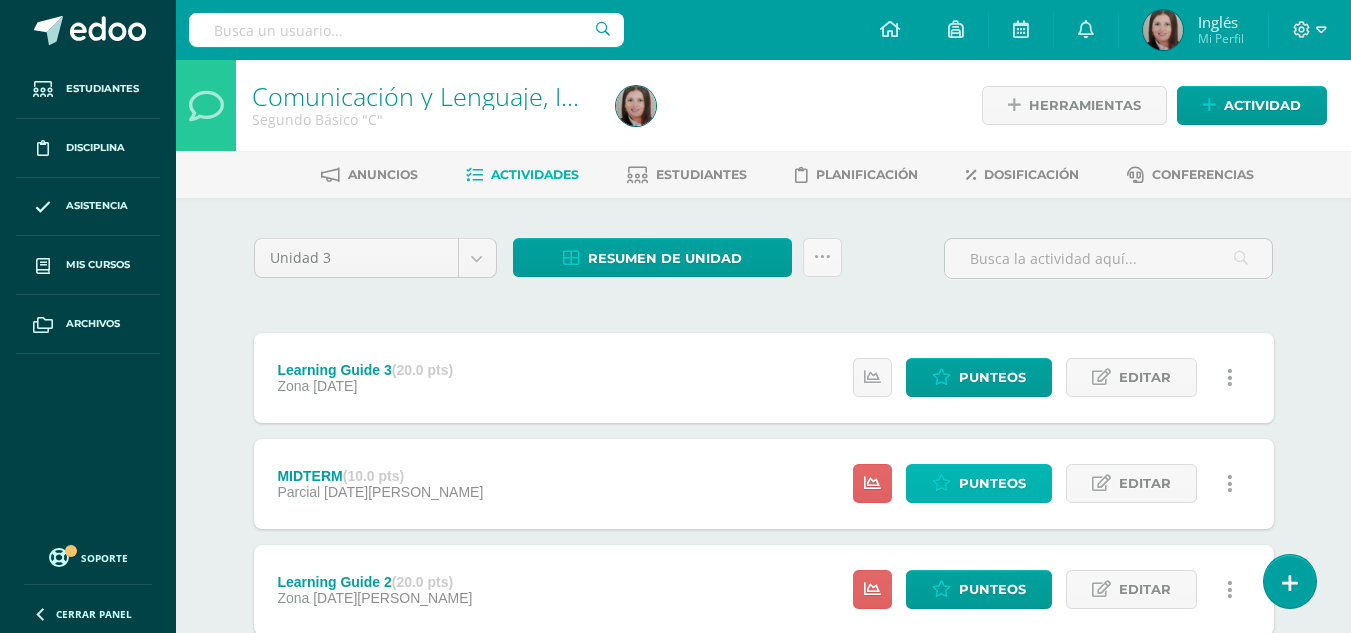scroll, scrollTop: 65, scrollLeft: 0, axis: vertical 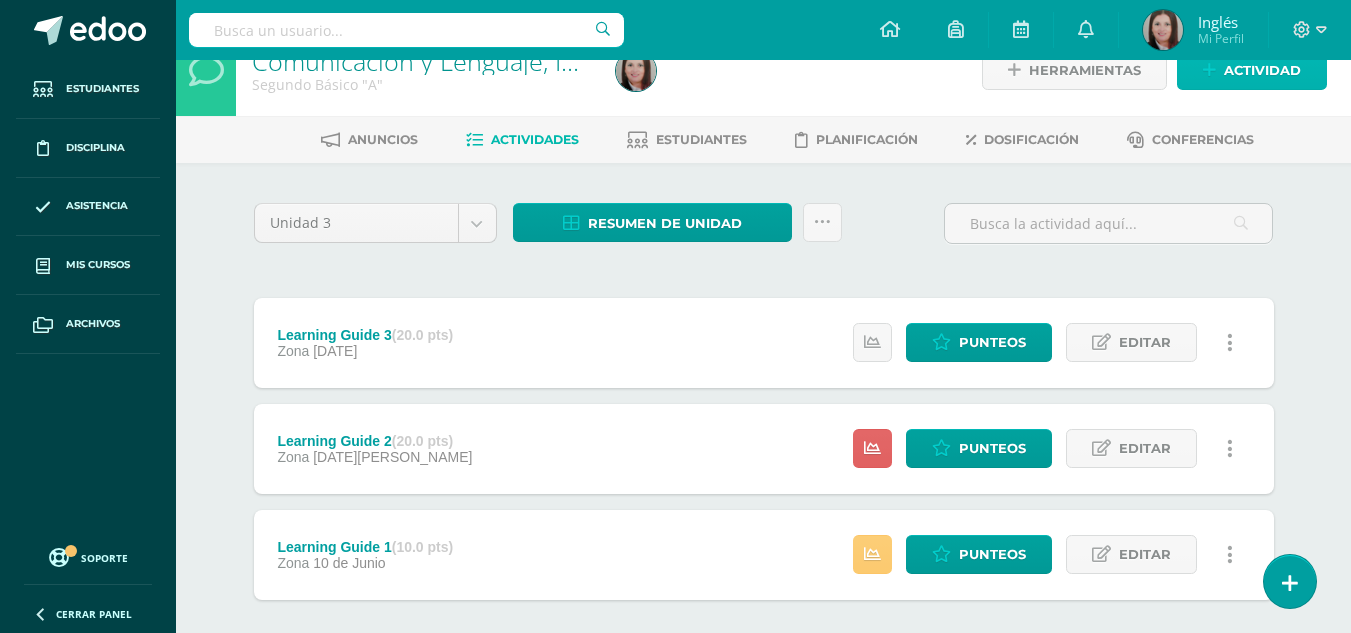 click on "Actividad" at bounding box center [1262, 70] 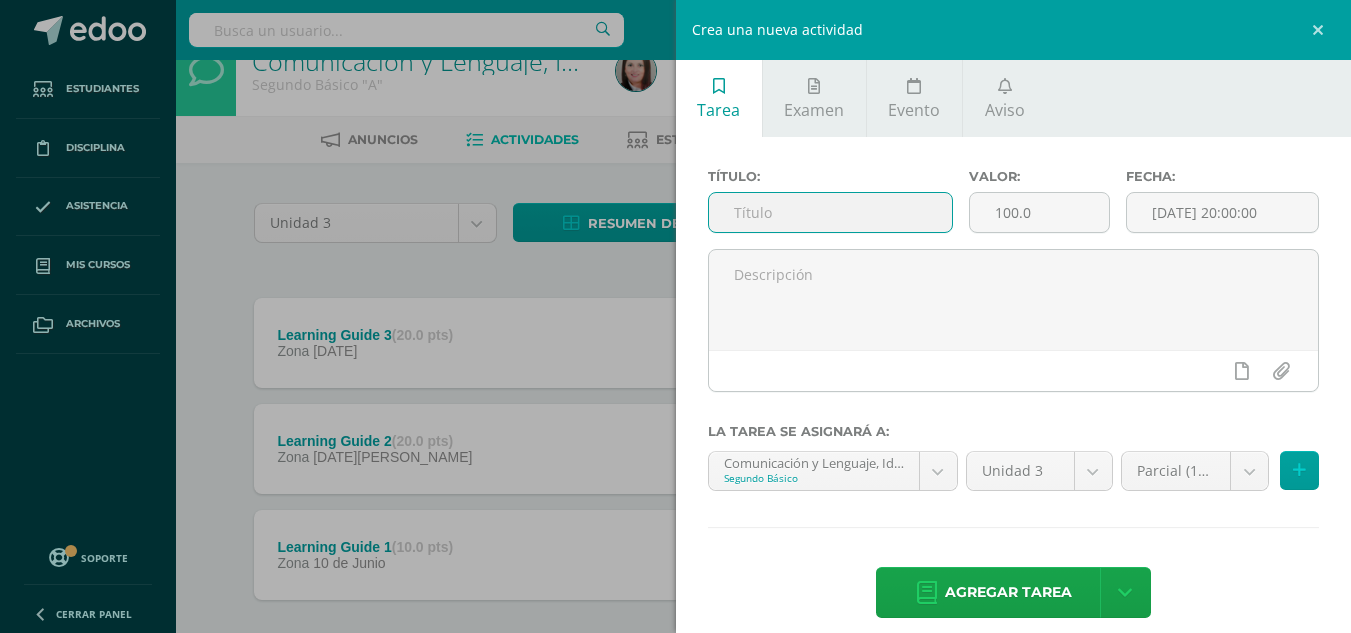 click at bounding box center [830, 212] 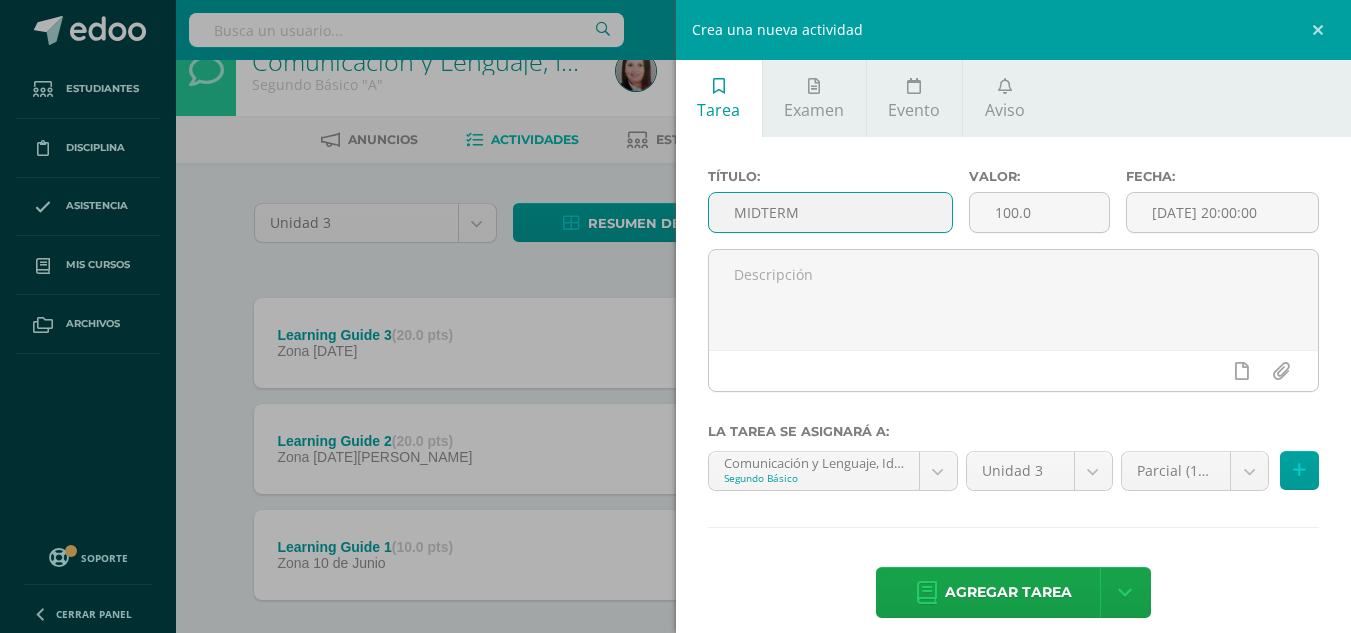 type on "MIDTERM" 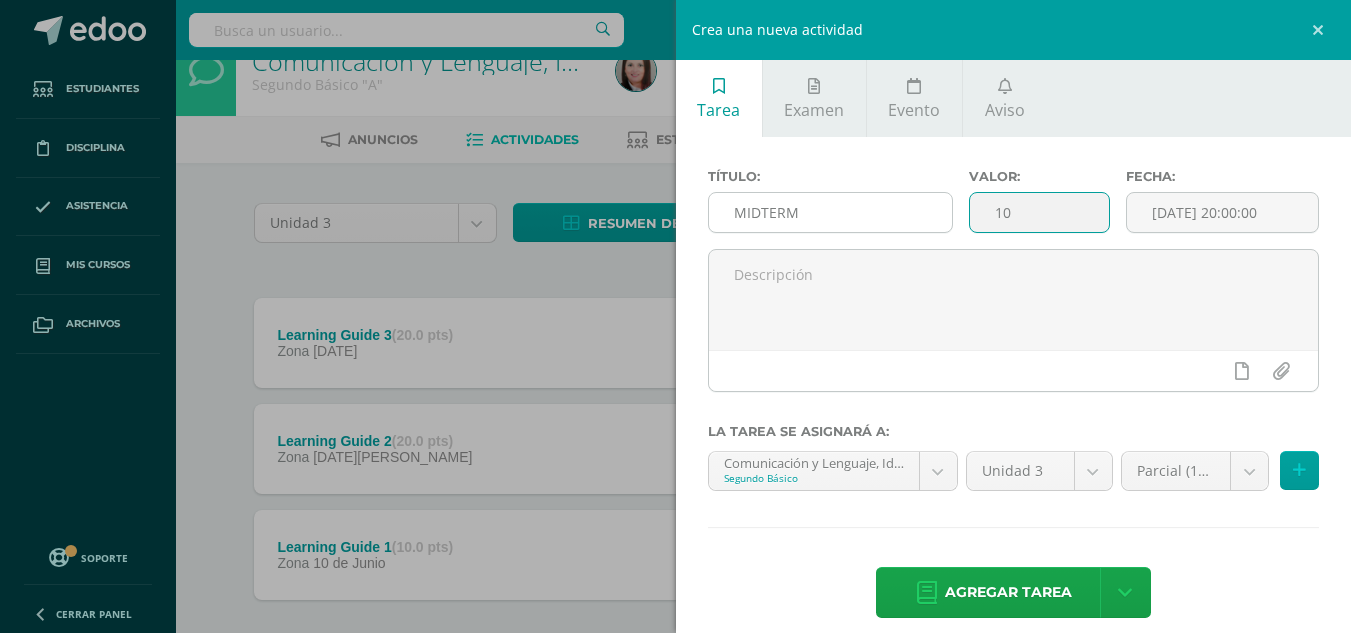type on "10" 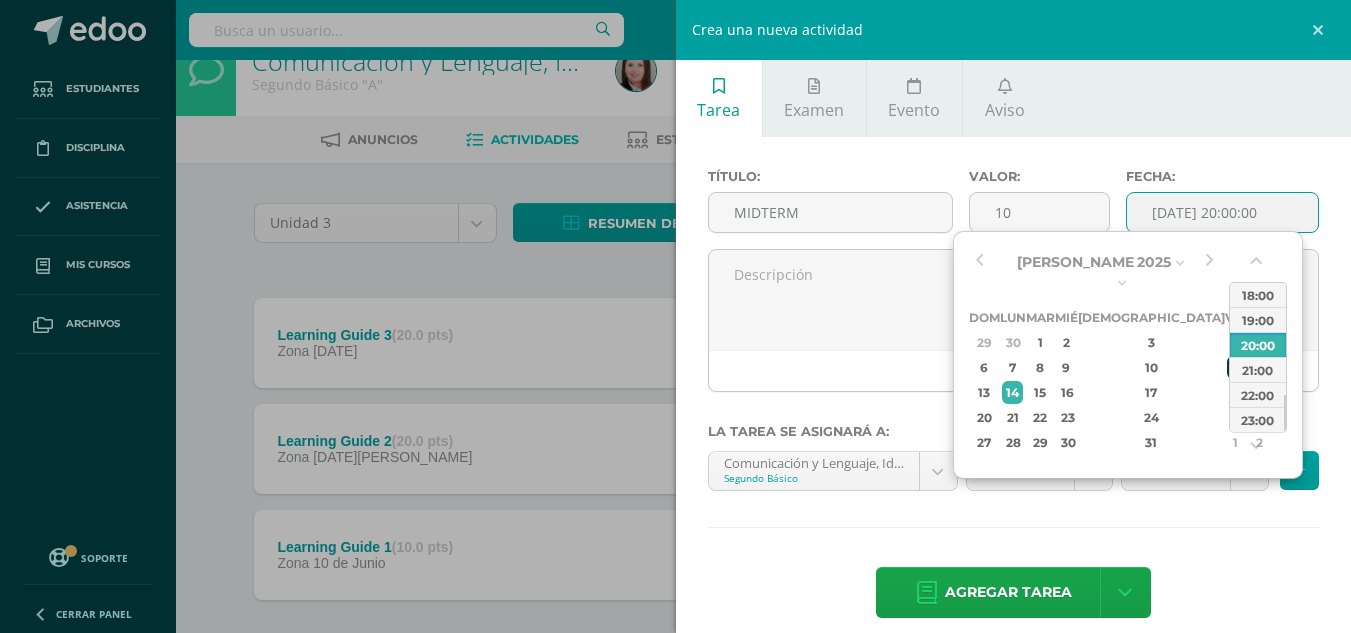 click on "11" at bounding box center [1236, 367] 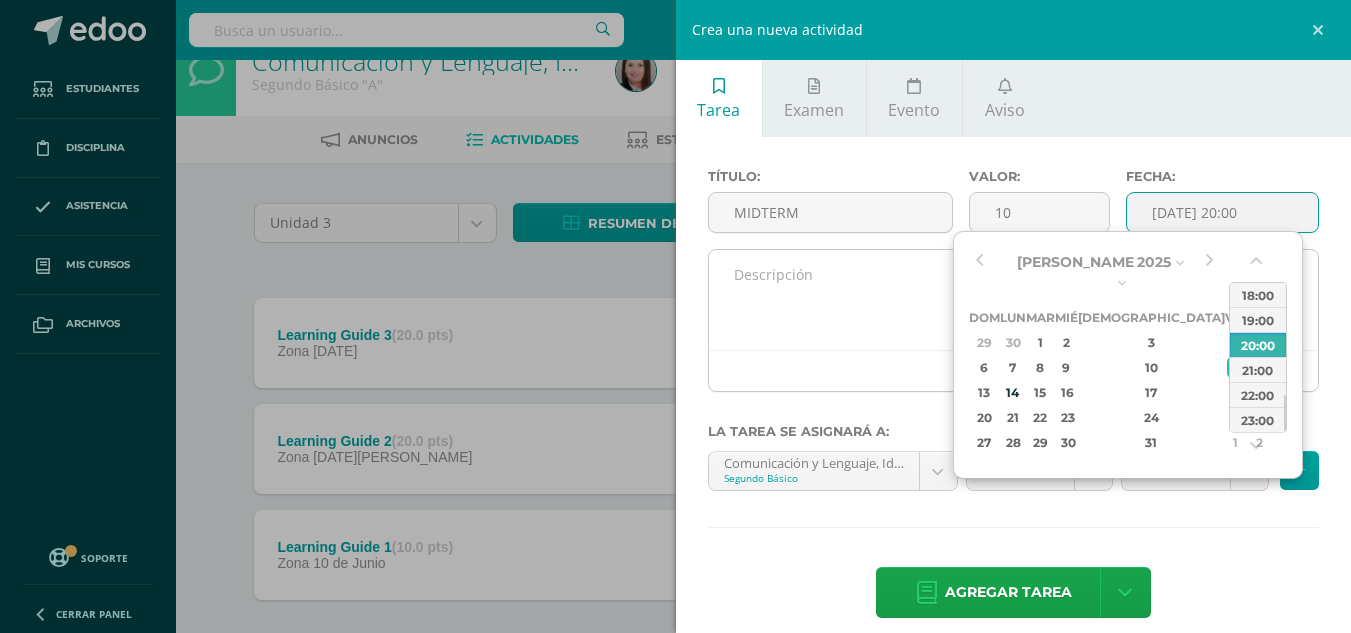 click at bounding box center (1014, 300) 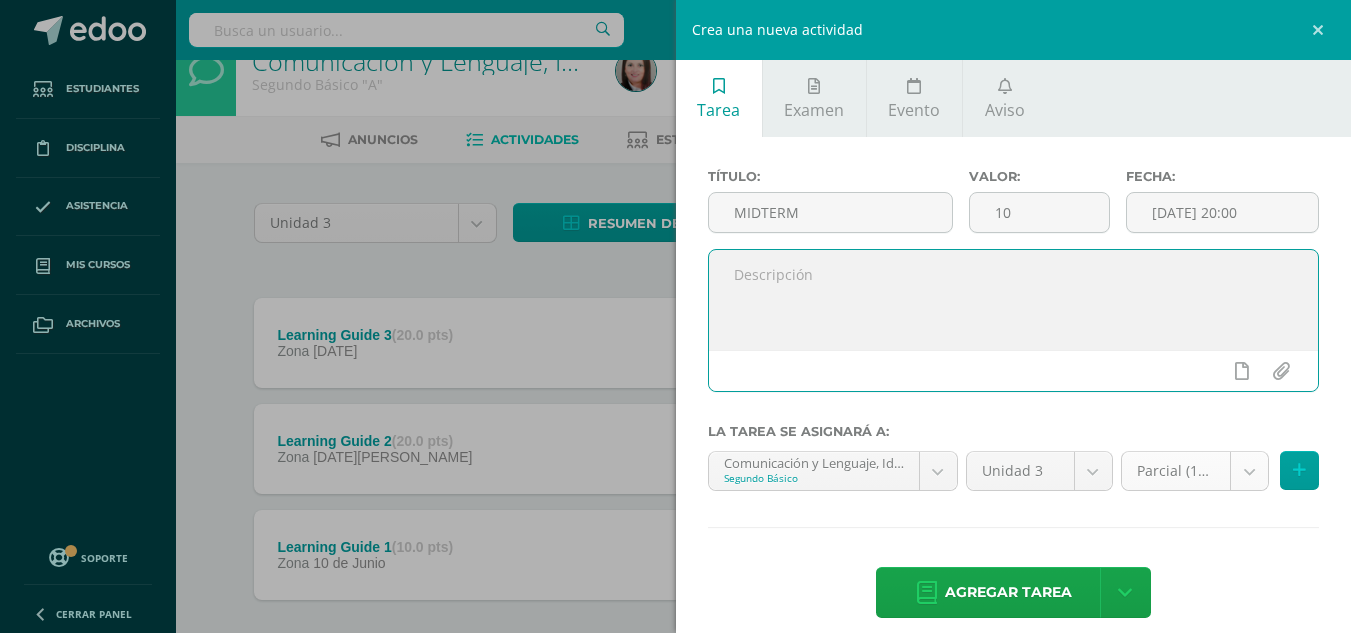 click on "Estudiantes Disciplina Asistencia Mis cursos Archivos Soporte
Centro de ayuda
Últimas actualizaciones
10+ Cerrar panel
Comunicación y Lenguaje, Idioma Extranjero Inglés
Primero
Básico
"A"
Actividades Estudiantes Planificación Dosificación
Méritos y Deméritos 1ro. Básico "A"
Primero
Básico
"A"
Actividades Estudiantes Planificación Dosificación
Comunicación y Lenguaje, Idioma Extranjero Inglés
Primero
Básico
"B"
Actividades Estudiantes Planificación Dosificación Actividades Estudiantes Avisos" at bounding box center (675, 349) 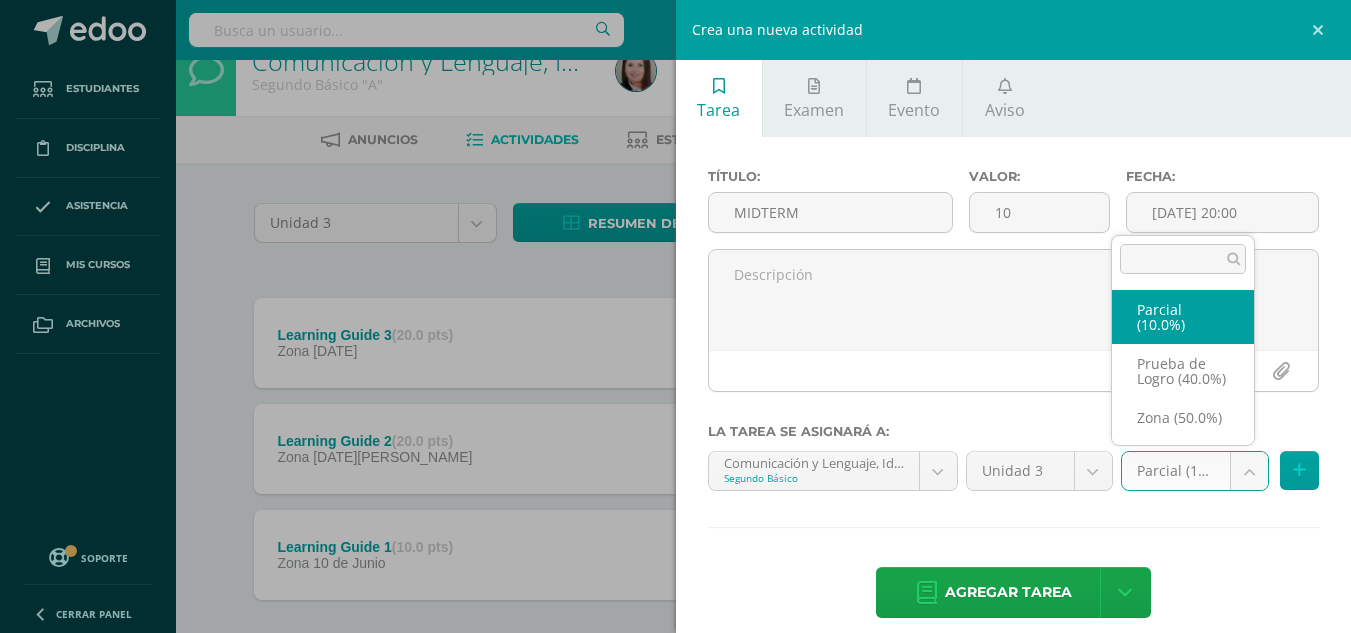 select on "158316" 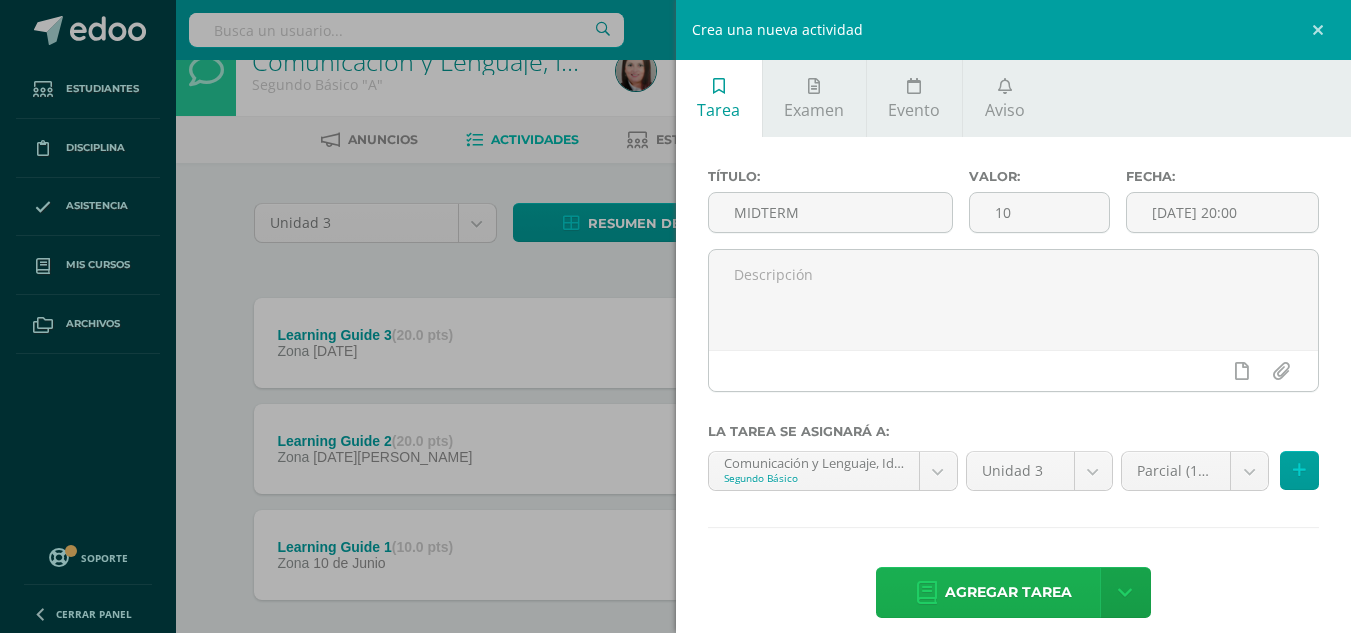 click on "Agregar tarea" at bounding box center [1008, 592] 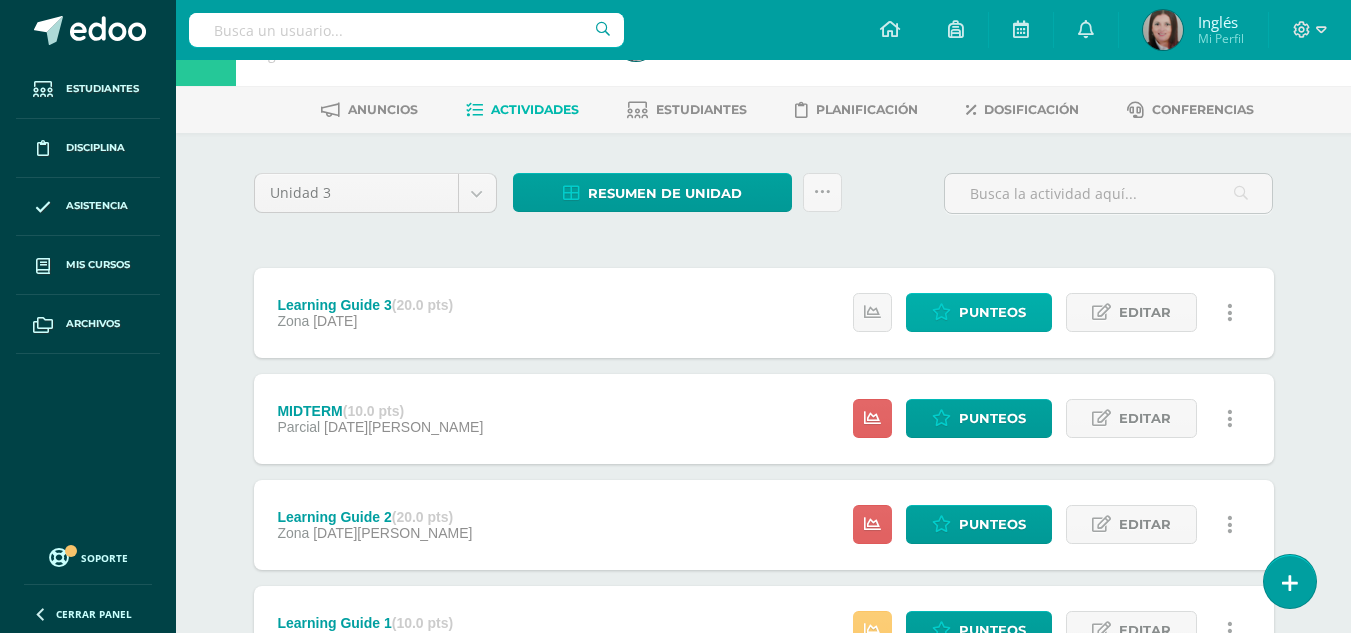 scroll, scrollTop: 100, scrollLeft: 0, axis: vertical 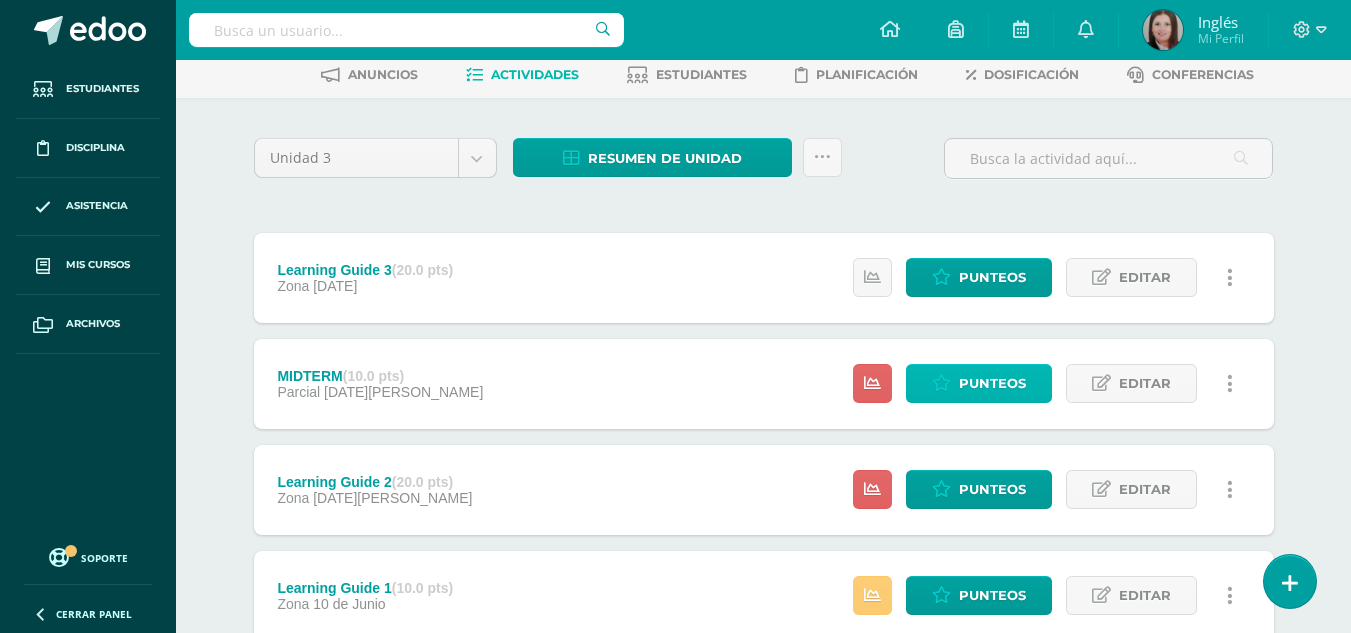 click on "Punteos" at bounding box center (992, 383) 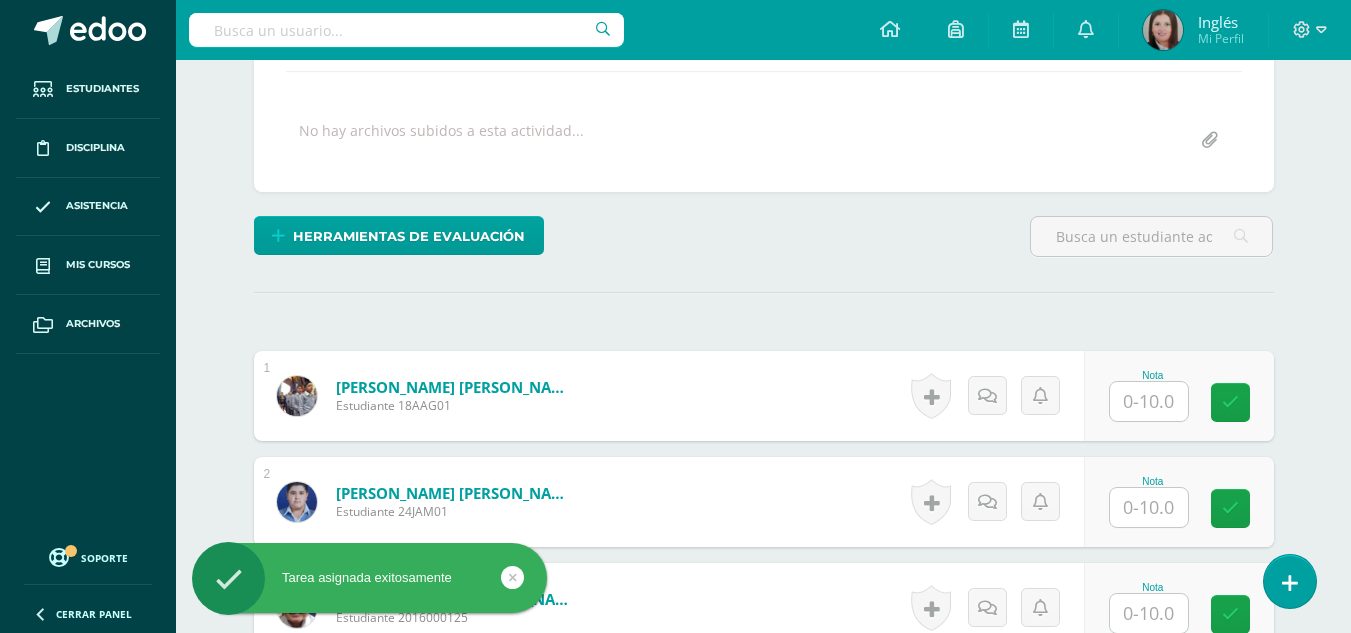 scroll, scrollTop: 379, scrollLeft: 0, axis: vertical 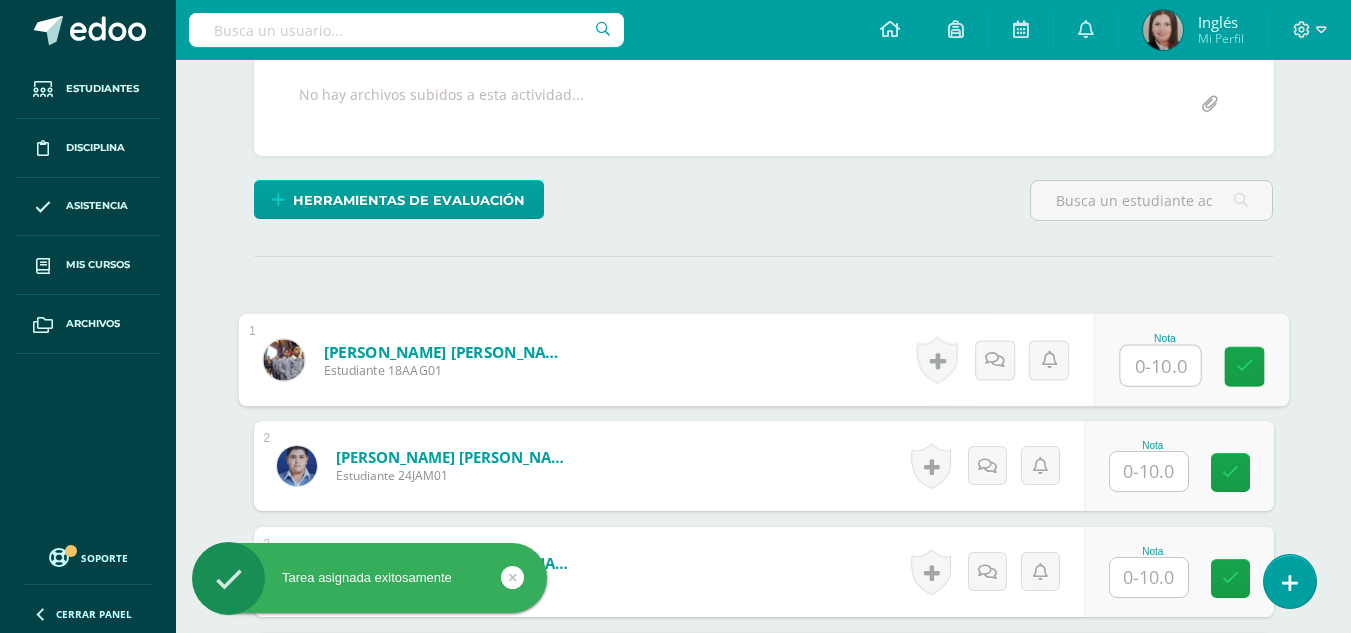 click at bounding box center [1160, 366] 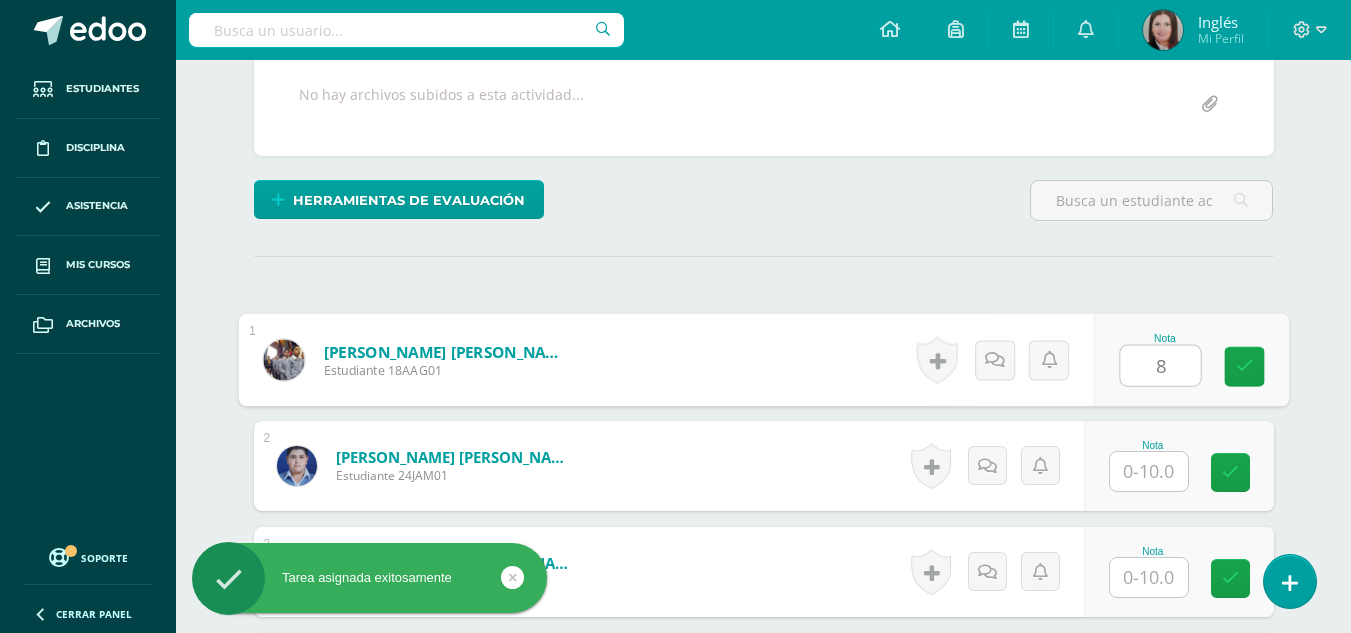 type on "8" 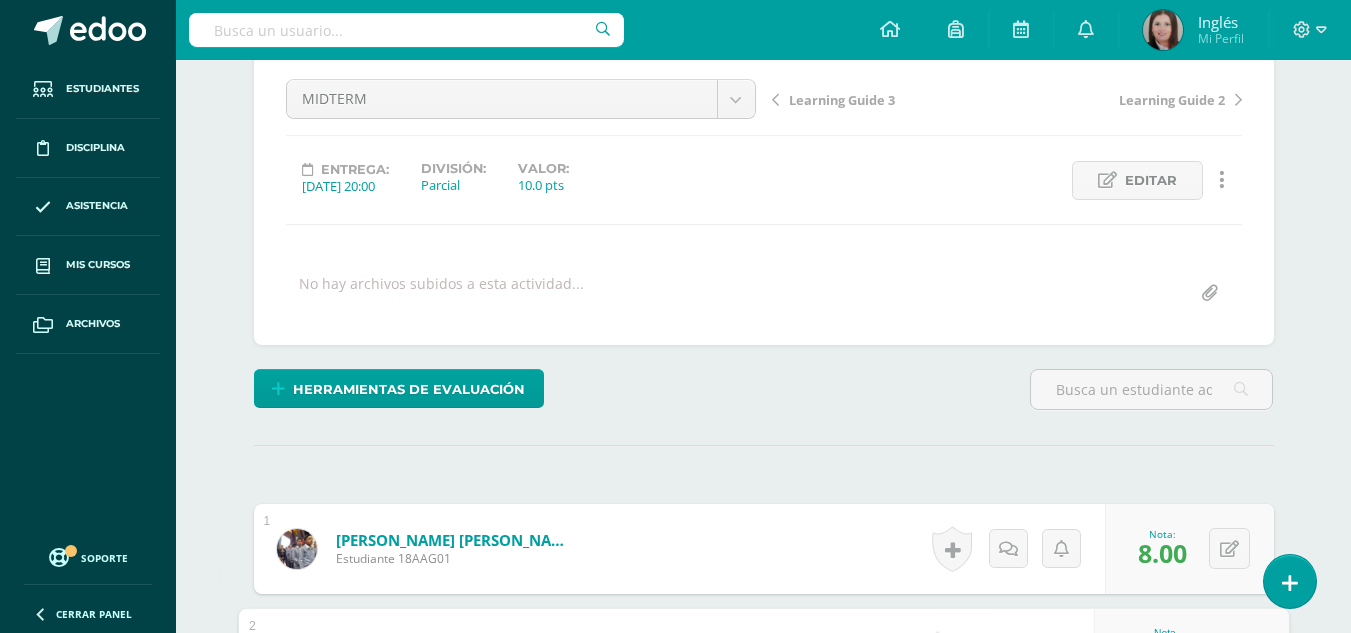 scroll, scrollTop: 180, scrollLeft: 0, axis: vertical 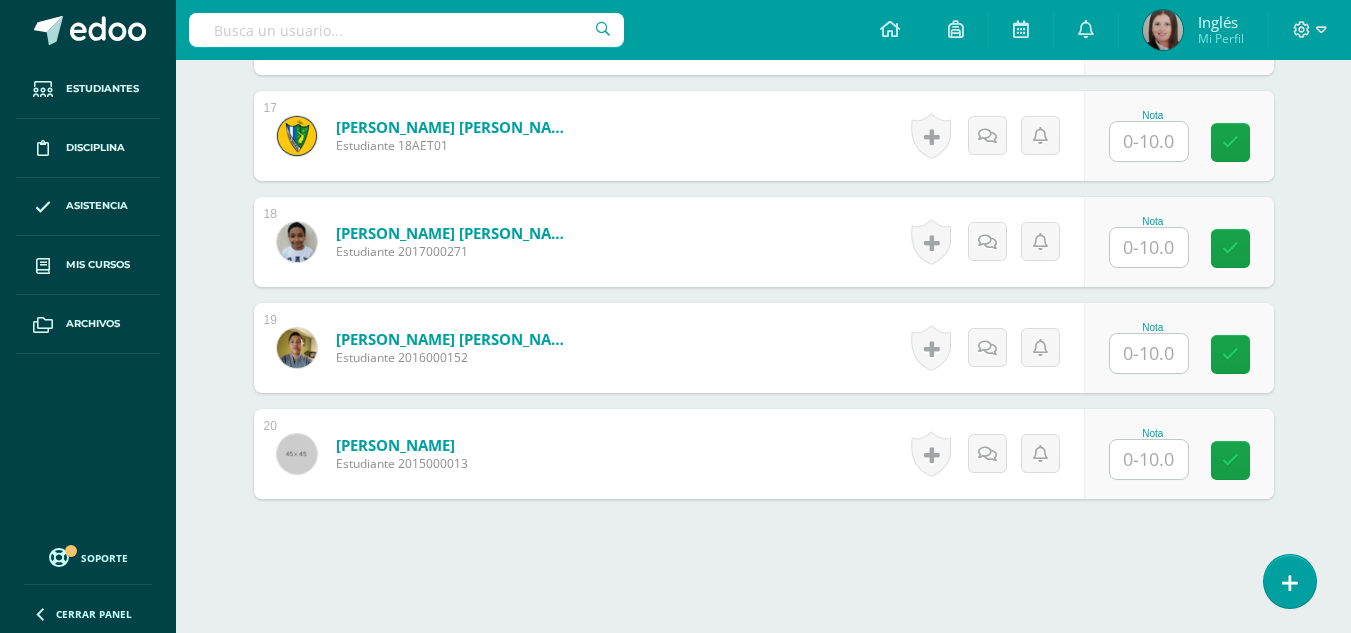 click at bounding box center [1149, 247] 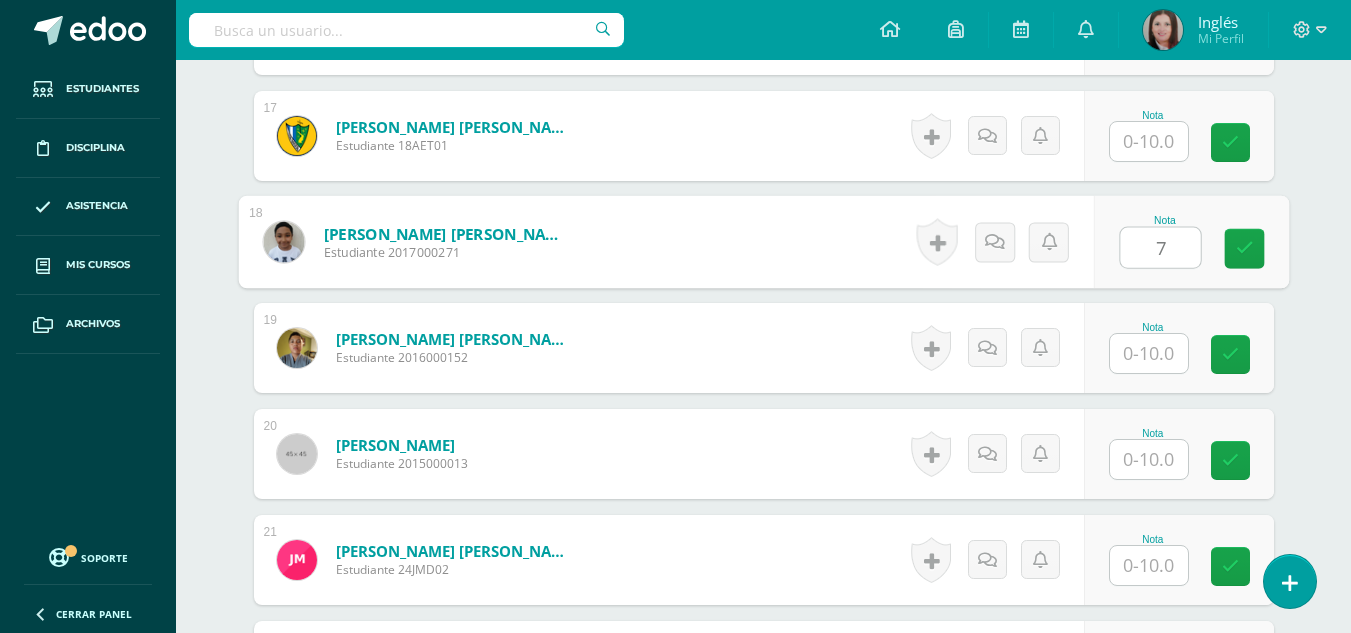 type on "7" 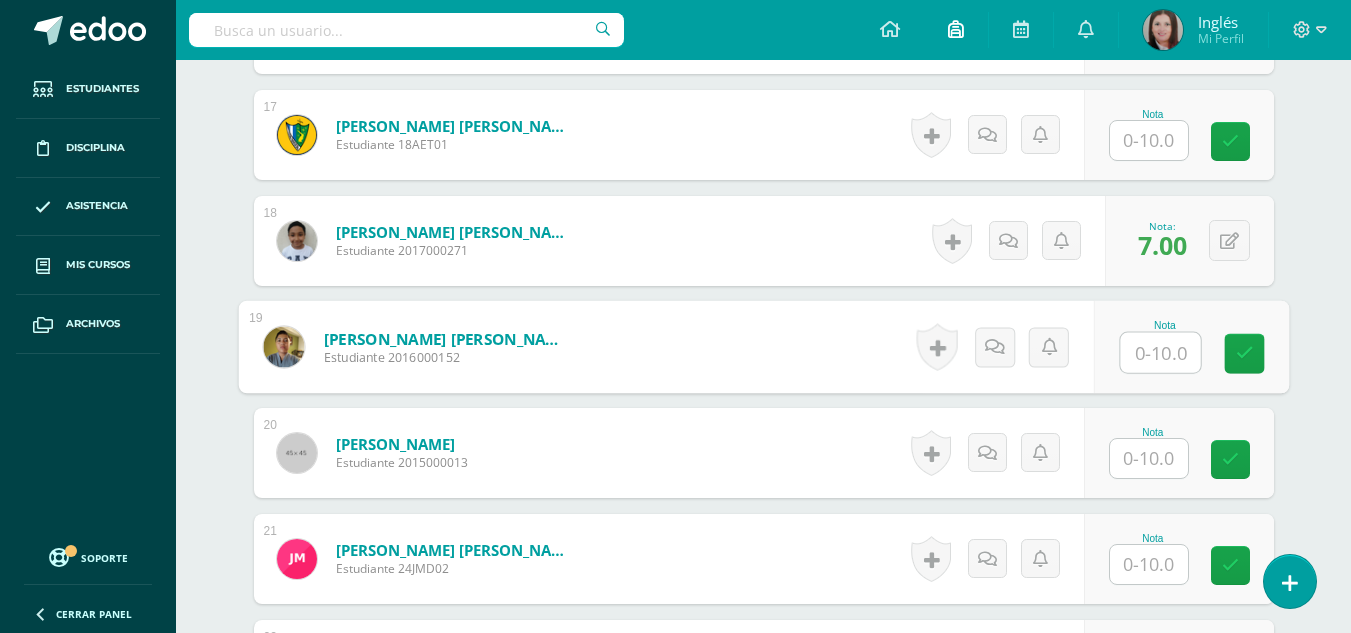 scroll, scrollTop: 1901, scrollLeft: 0, axis: vertical 